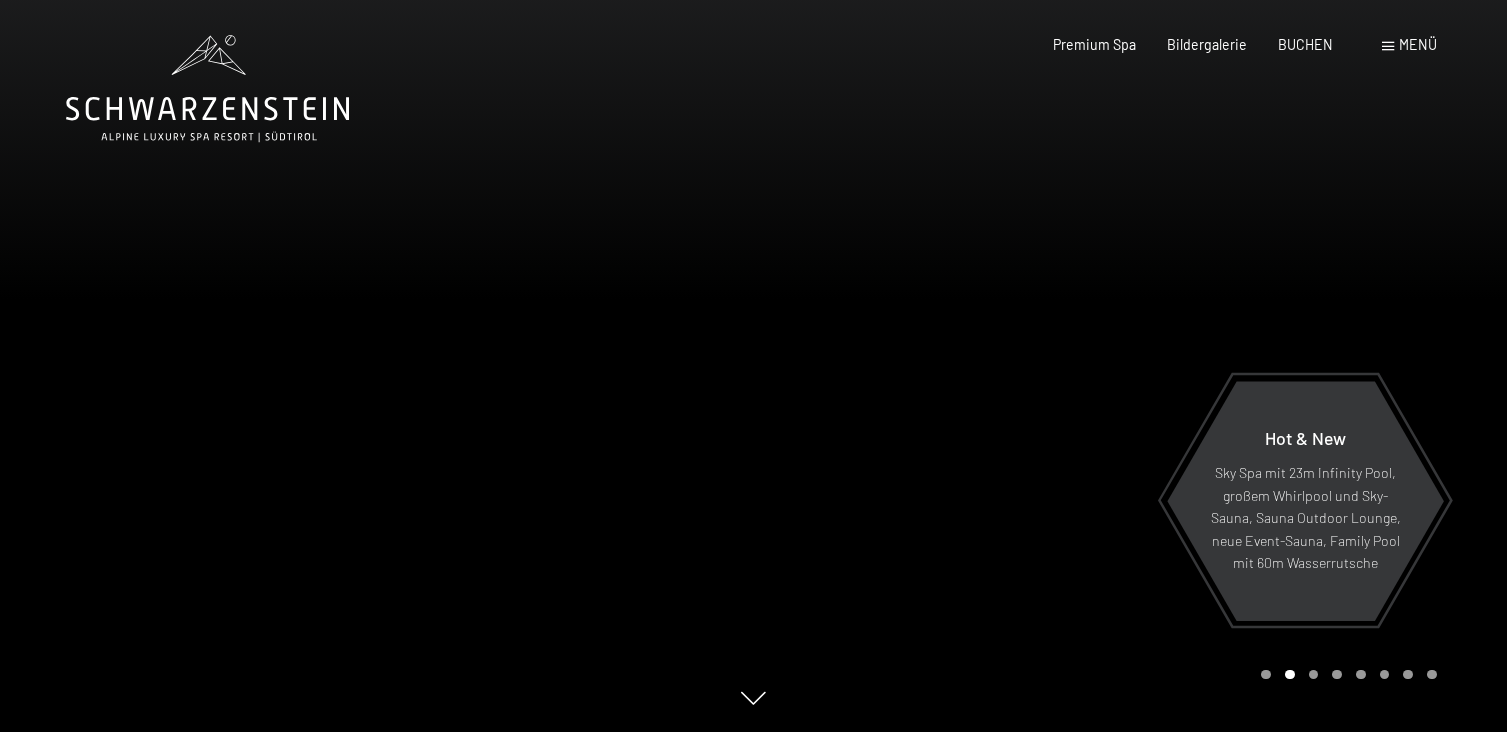 scroll, scrollTop: 0, scrollLeft: 0, axis: both 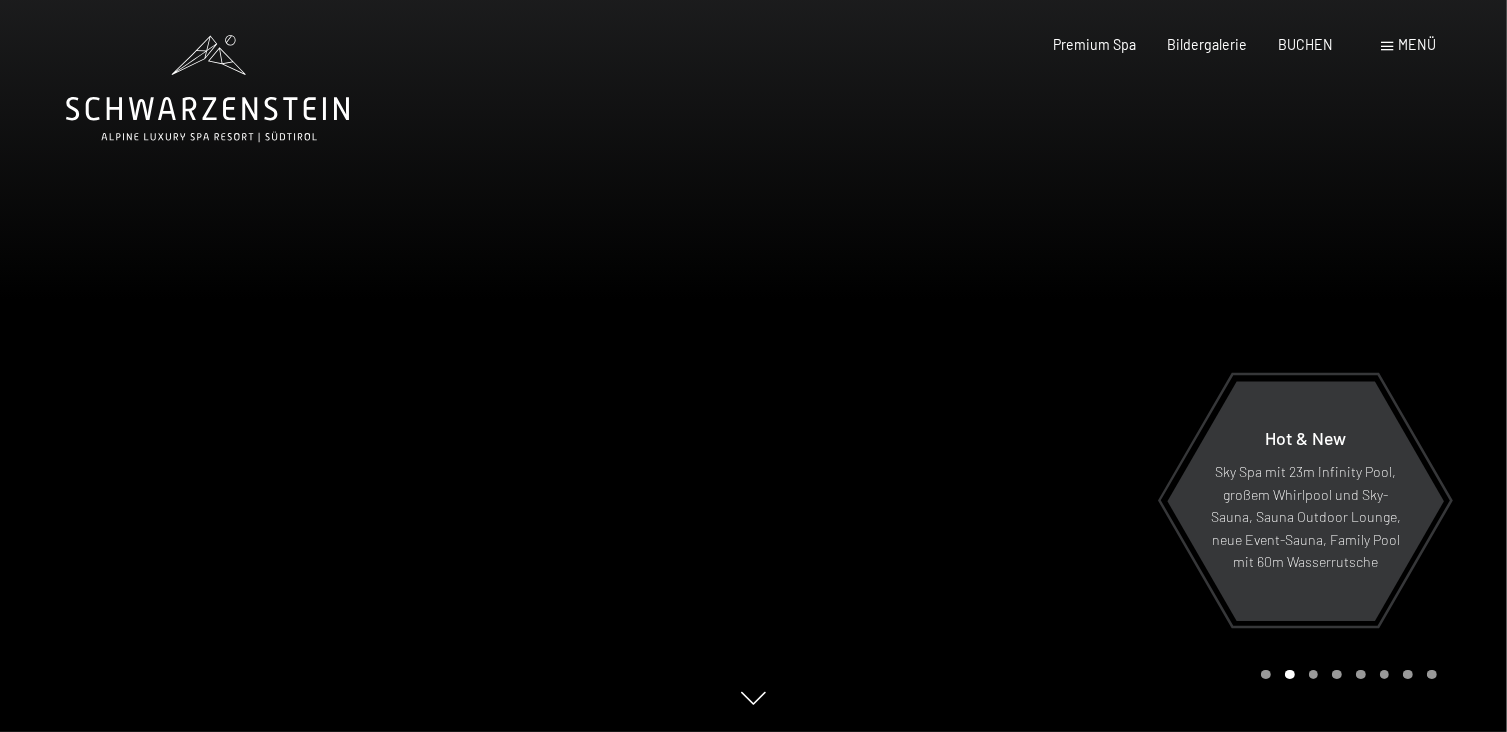 click on "Buchen           Anfragen                                     Premium Spa           Bildergalerie           BUCHEN           Menü                                                                    DE         IT         EN                Gutschein             Bildergalerie               Anfragen           Buchen                    DE         IT         EN                       Das Schwarzenstein           Neuheiten im Schwarzenstein         Ihre Gastgeber         Premium Spa         Gourmet         Aktiv         Wochenprogramm         Bilder             Family         GoGreen         Belvita         Bildergalerie                     Wohnen & Preise           Inklusivleistungen         Zimmer & Preise         Liste             Angebote         Liste             Familienpreise         Spa Anwendungen         Treuebonus         Anfrage         Buchung         AGBs - Info         Gutschein         Geschenksidee         App. Luxegg                     Umgebung" at bounding box center (1213, 45) 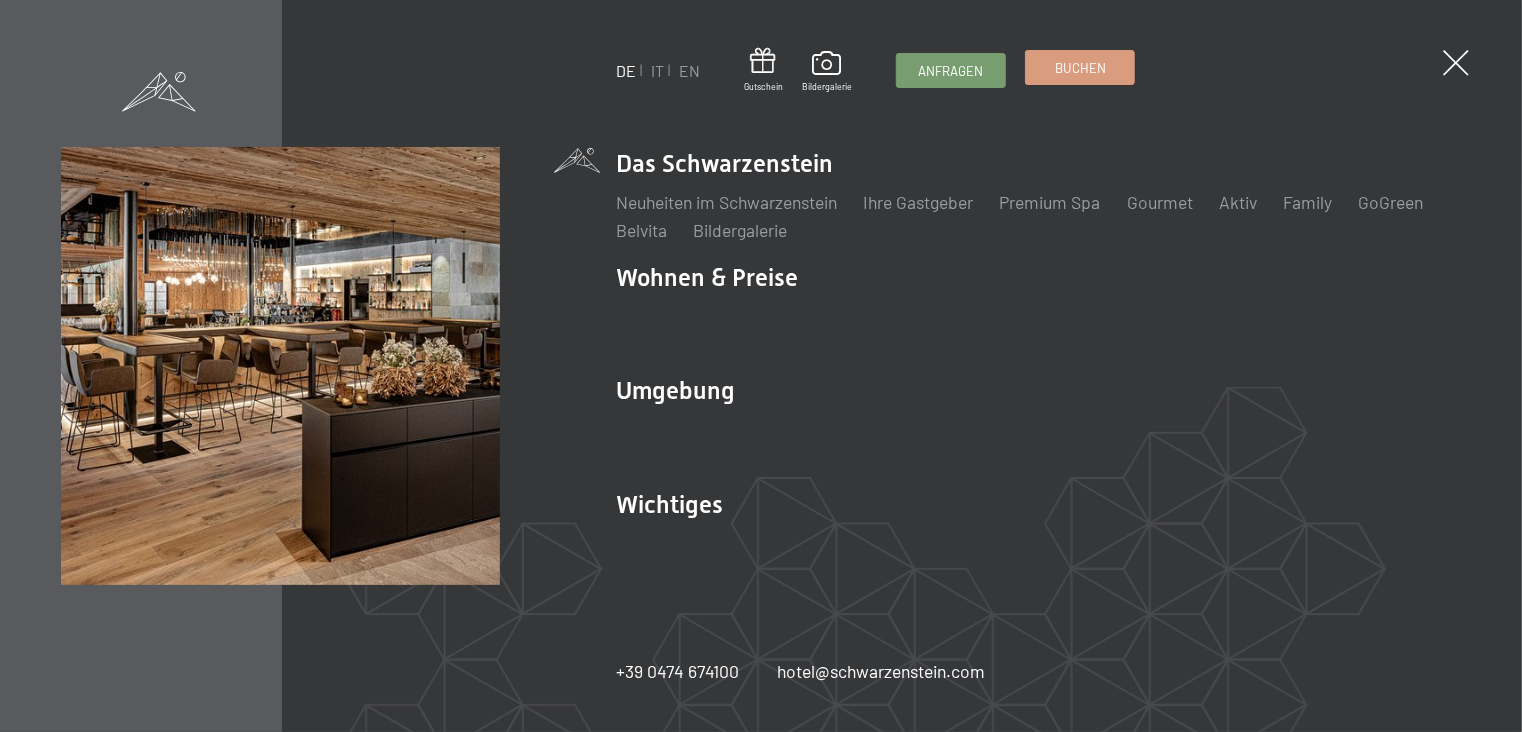 click on "Buchen" at bounding box center (1080, 68) 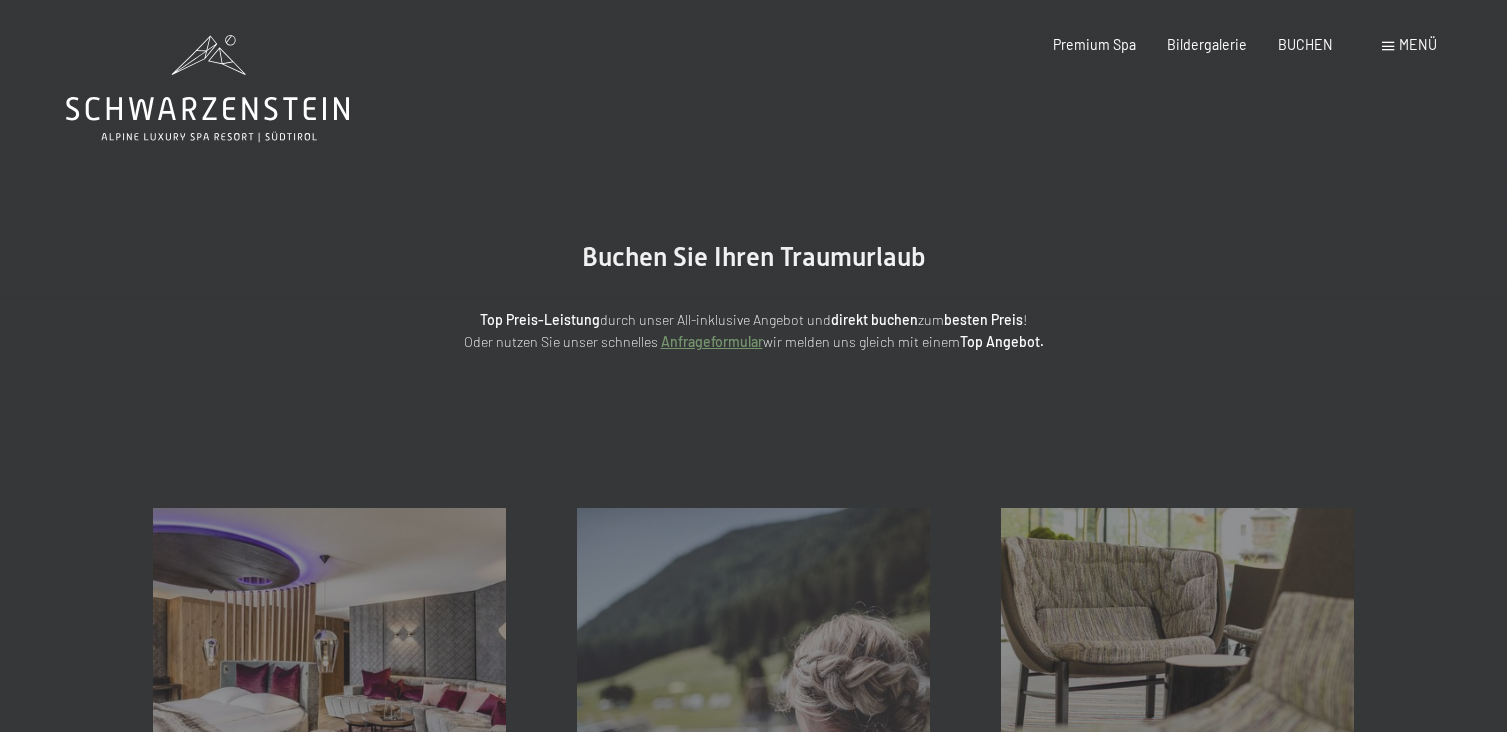 scroll, scrollTop: 0, scrollLeft: 0, axis: both 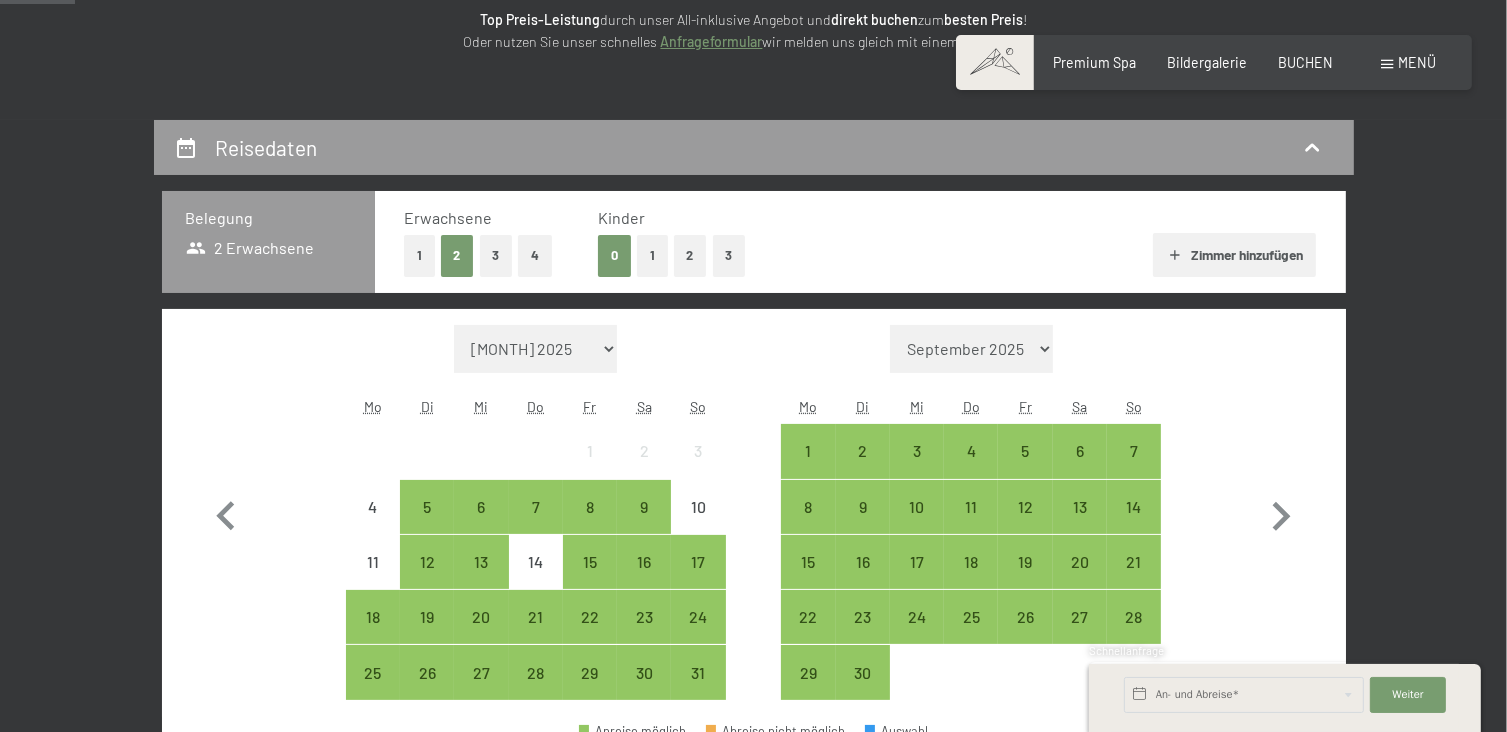 click on "3" at bounding box center [496, 255] 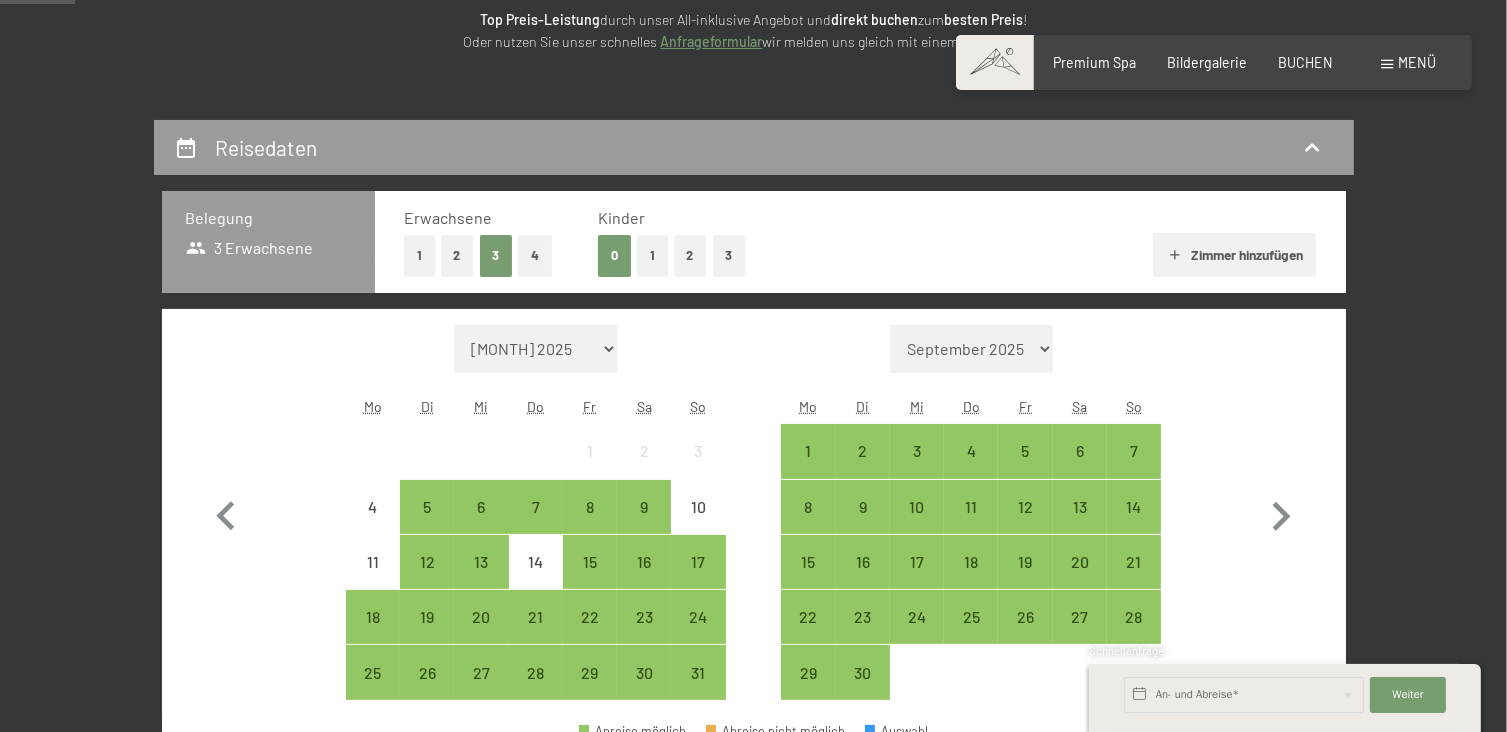 click on "2" at bounding box center [457, 255] 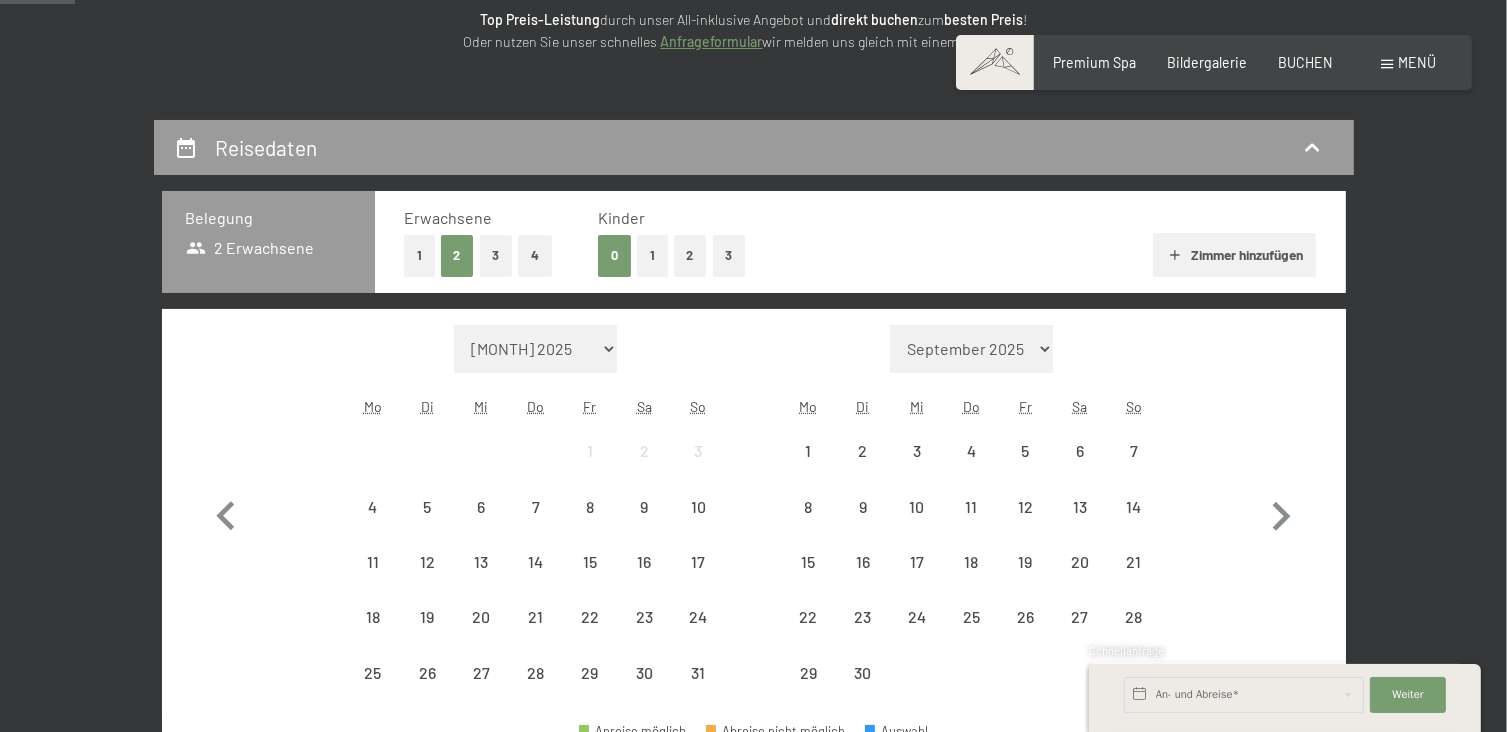 click on "Zimmer hinzufügen" at bounding box center [1234, 255] 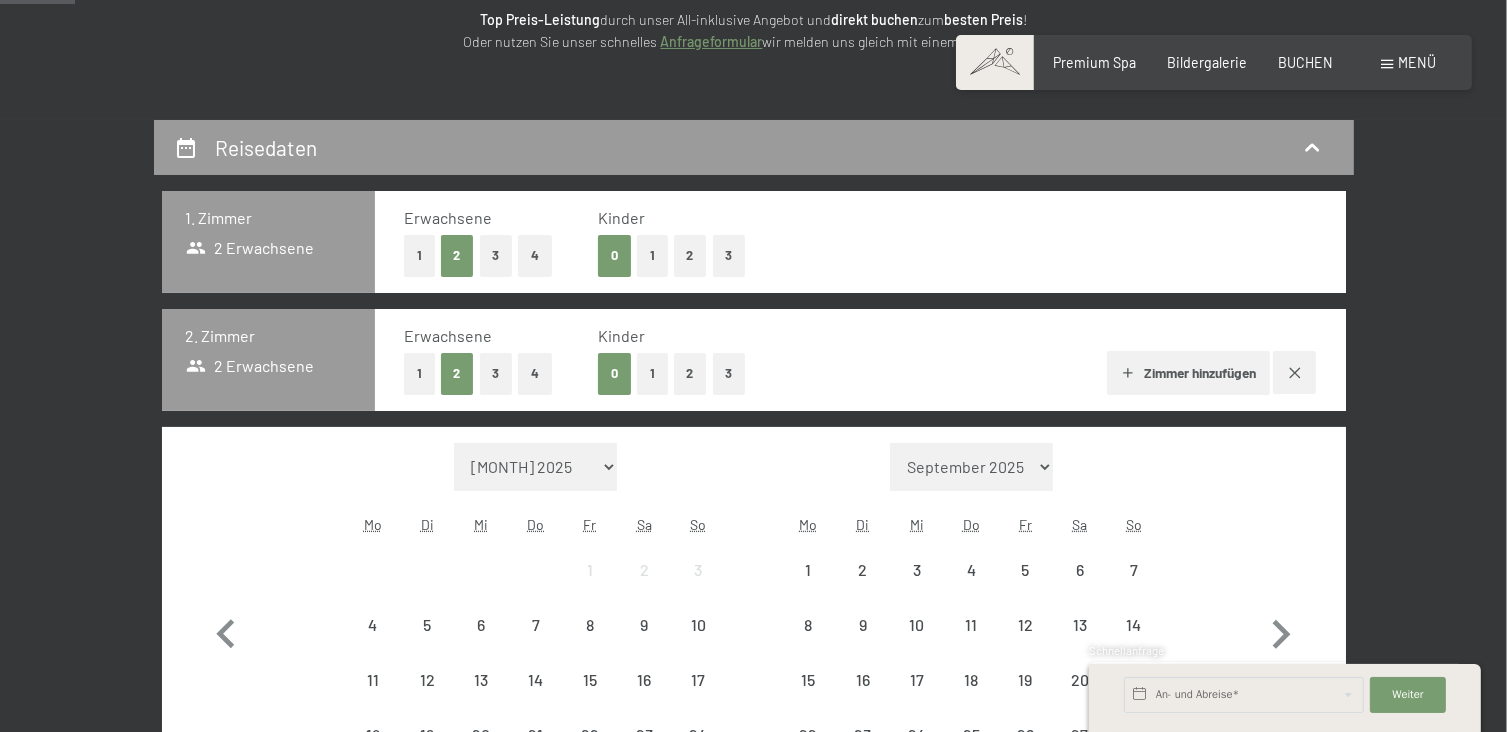 click on "1" at bounding box center (419, 373) 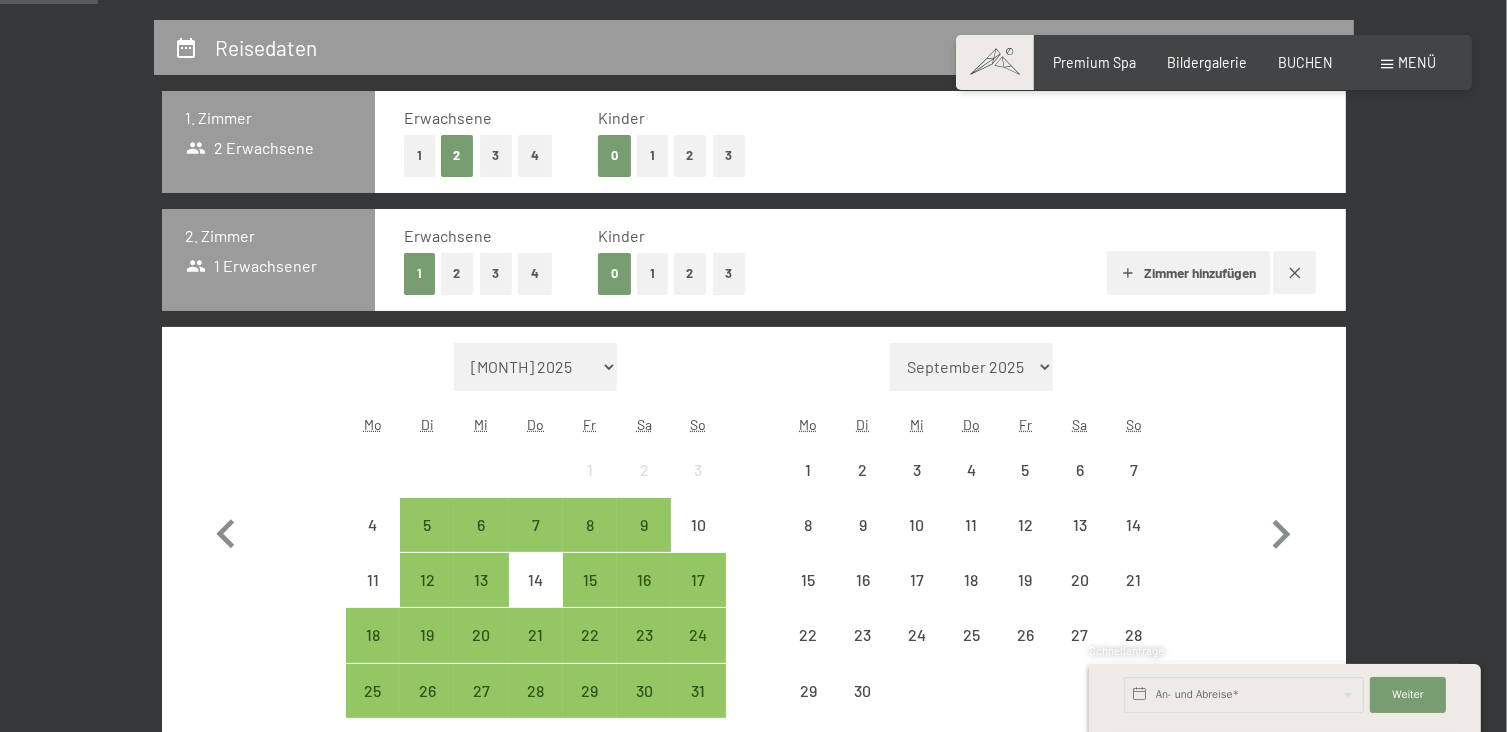 scroll, scrollTop: 500, scrollLeft: 0, axis: vertical 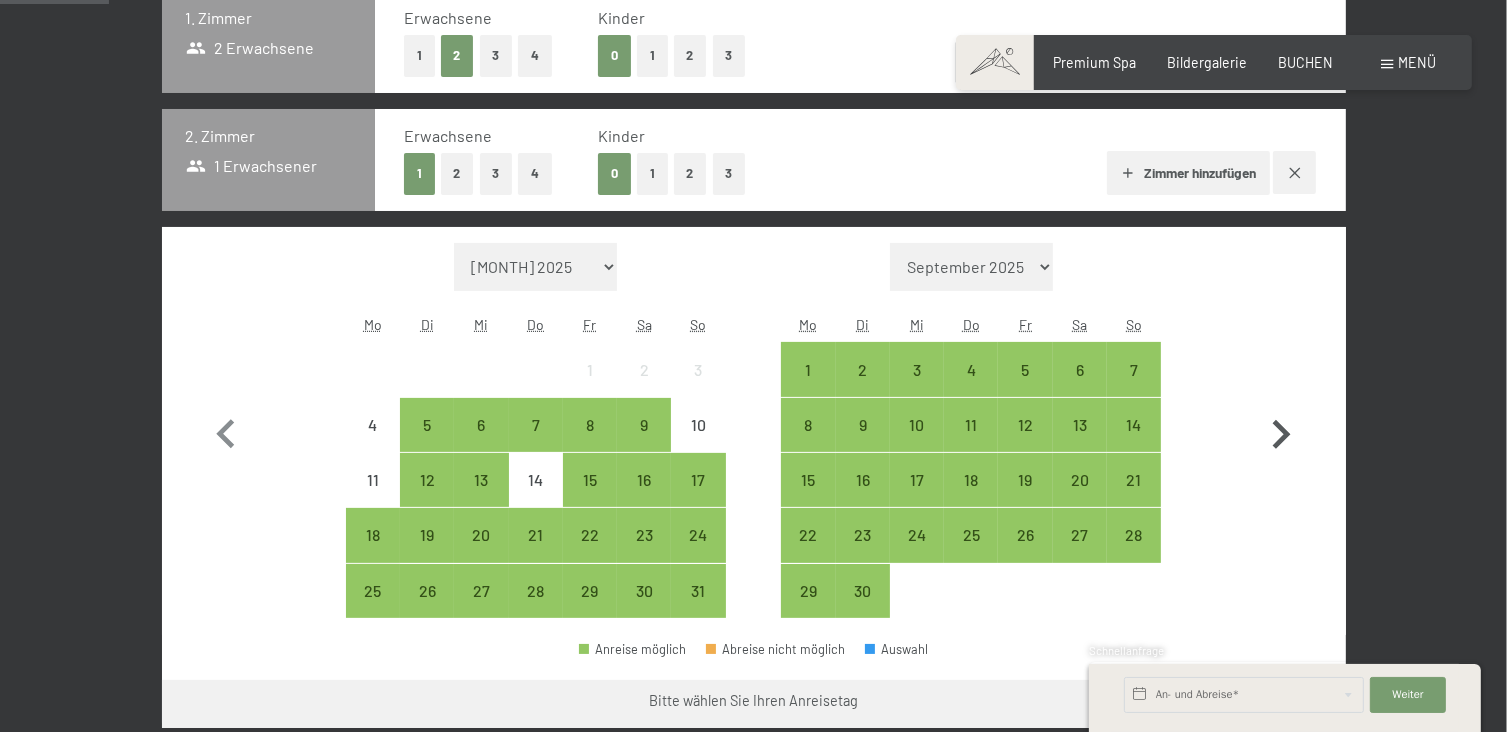 click 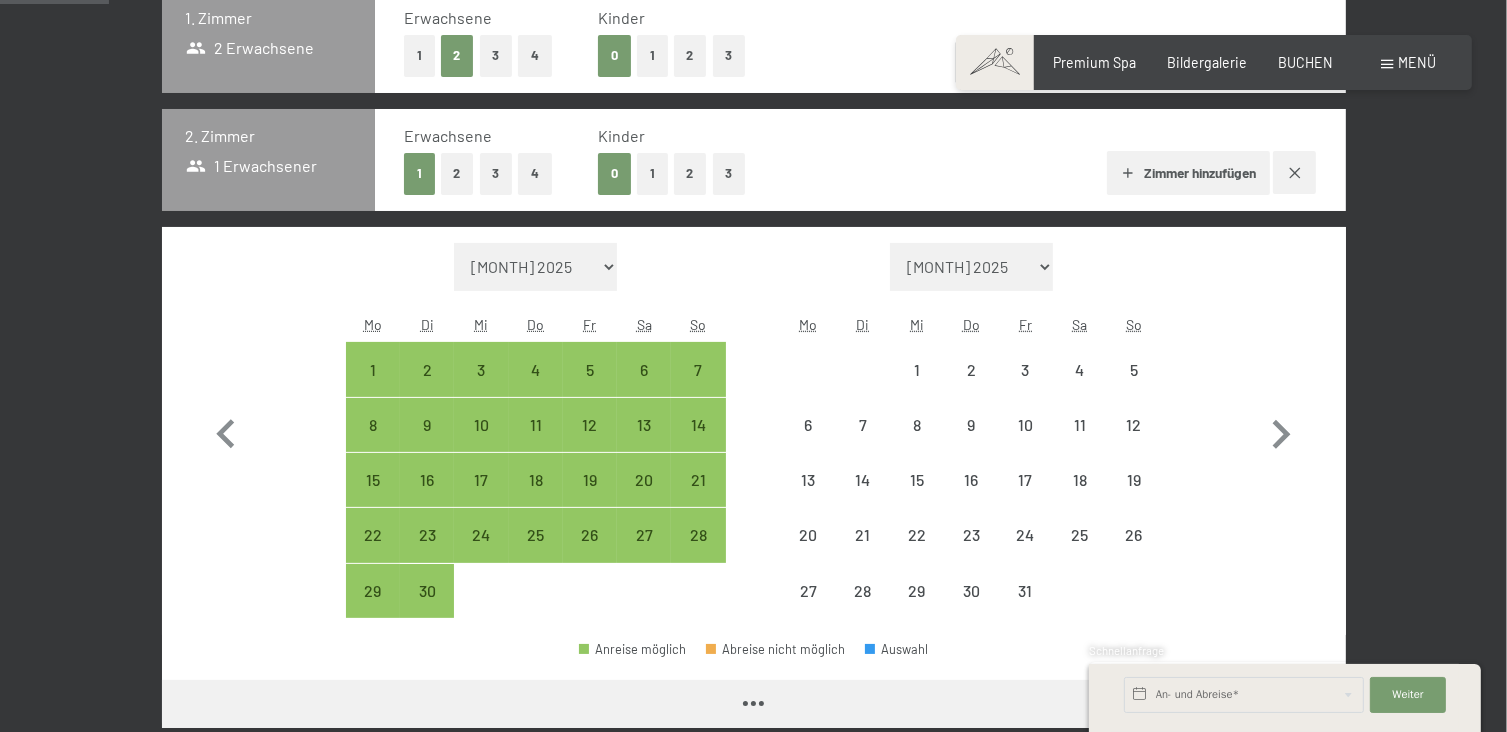 select on "2025-09-01" 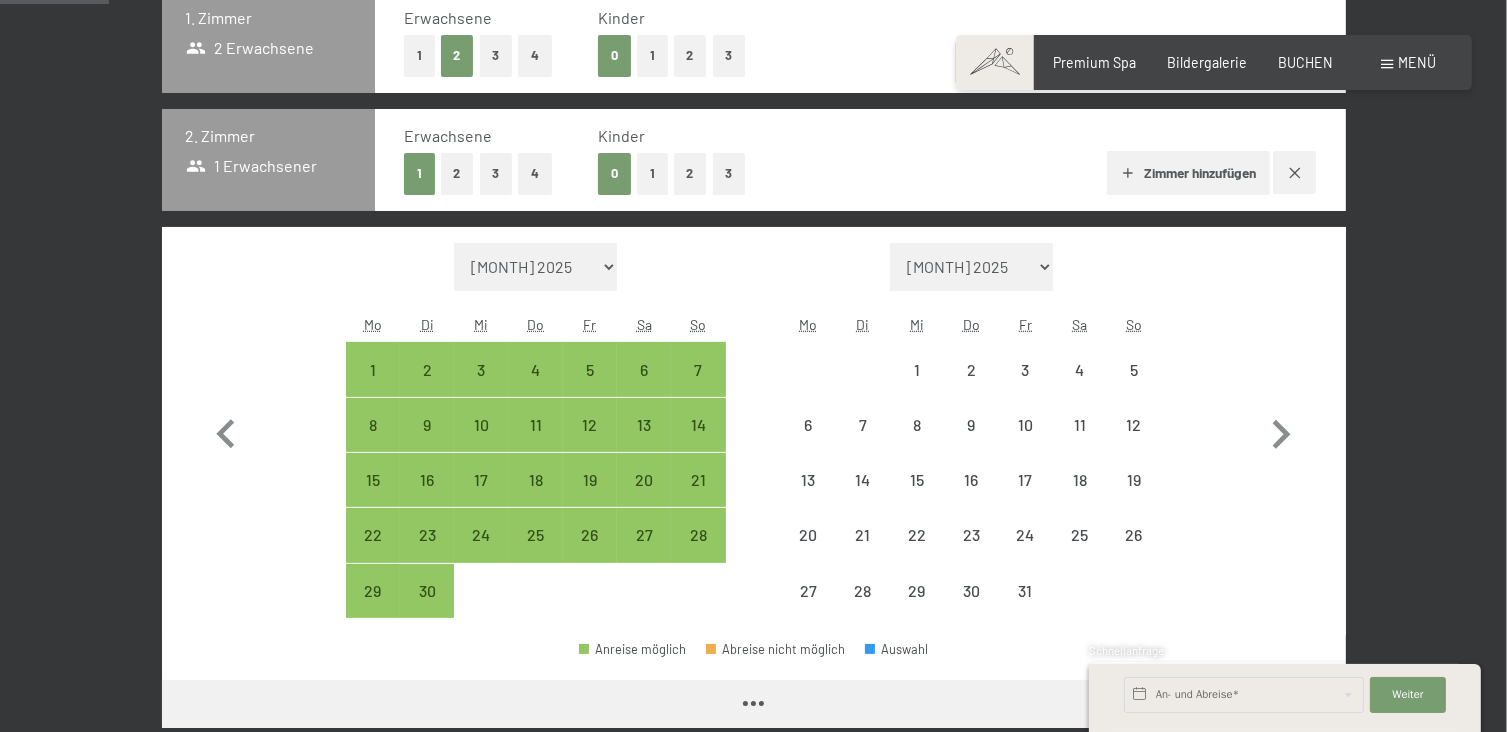 select on "2025-10-01" 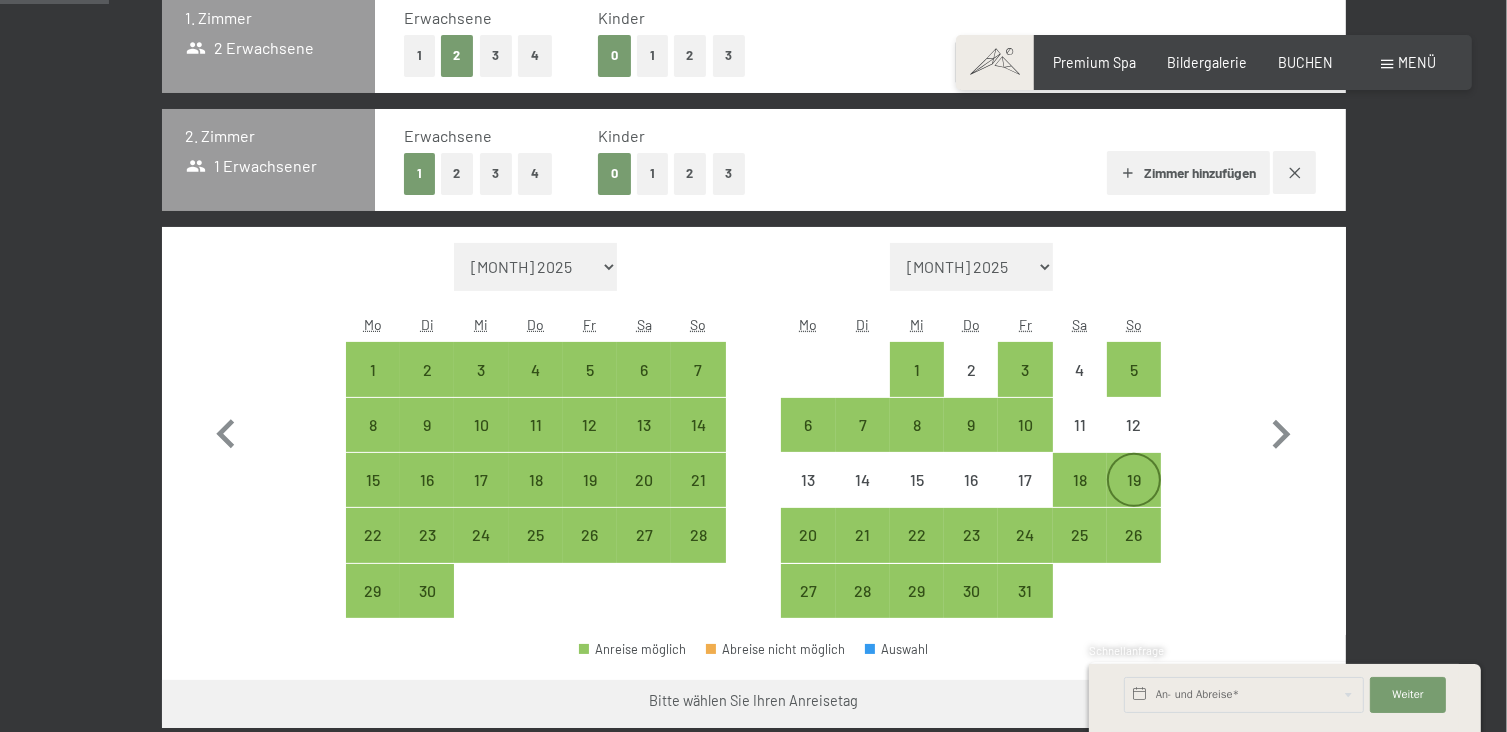click on "19" at bounding box center [1134, 497] 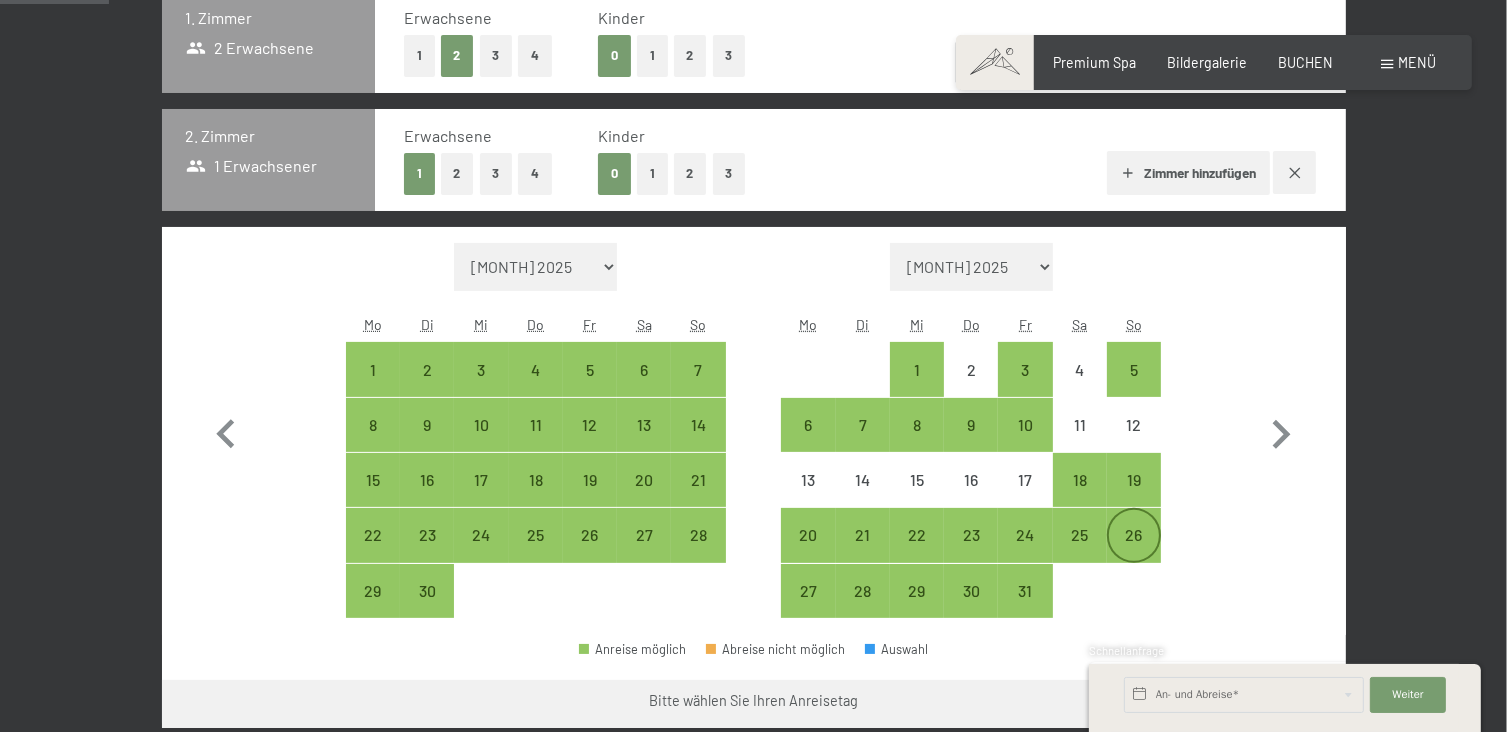 select on "2025-09-01" 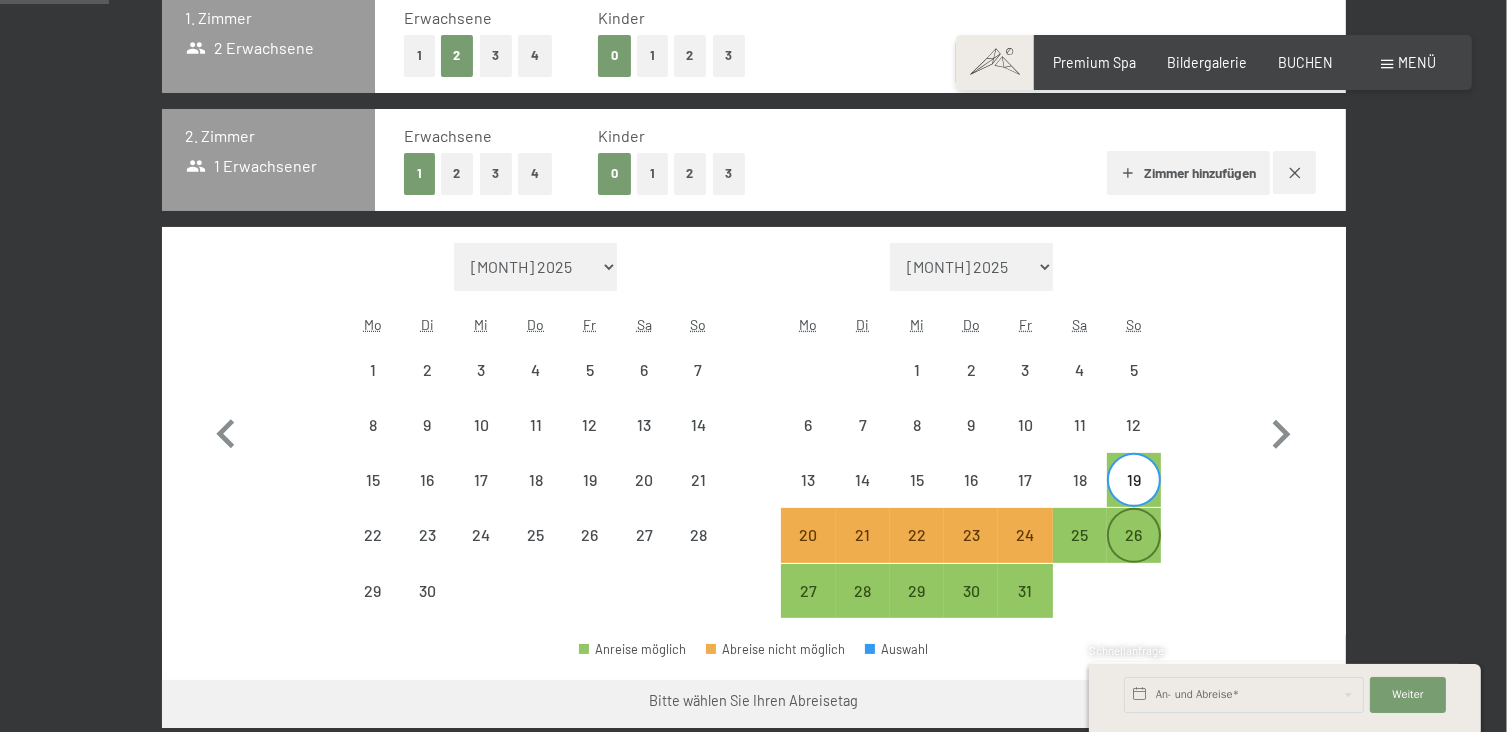 click on "26" at bounding box center (1134, 552) 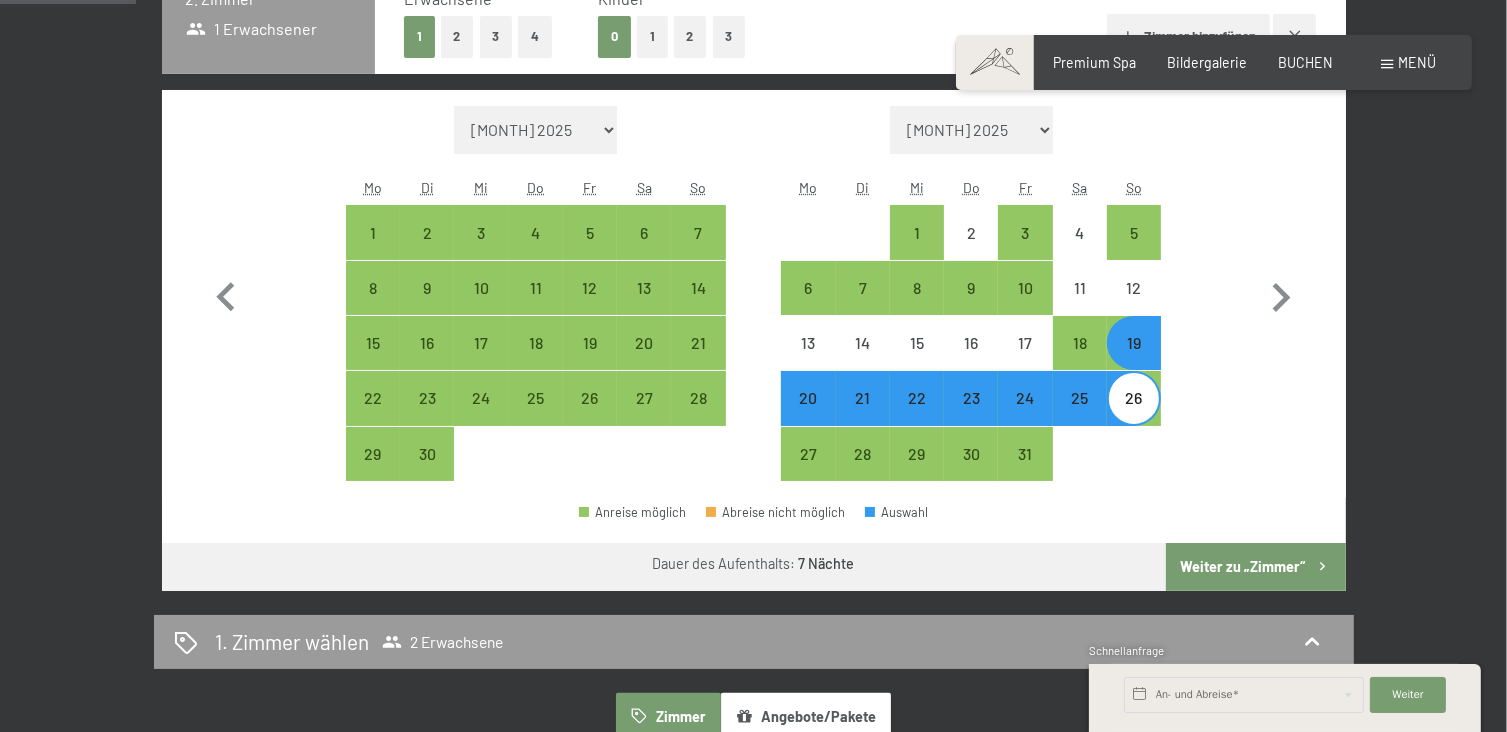 scroll, scrollTop: 700, scrollLeft: 0, axis: vertical 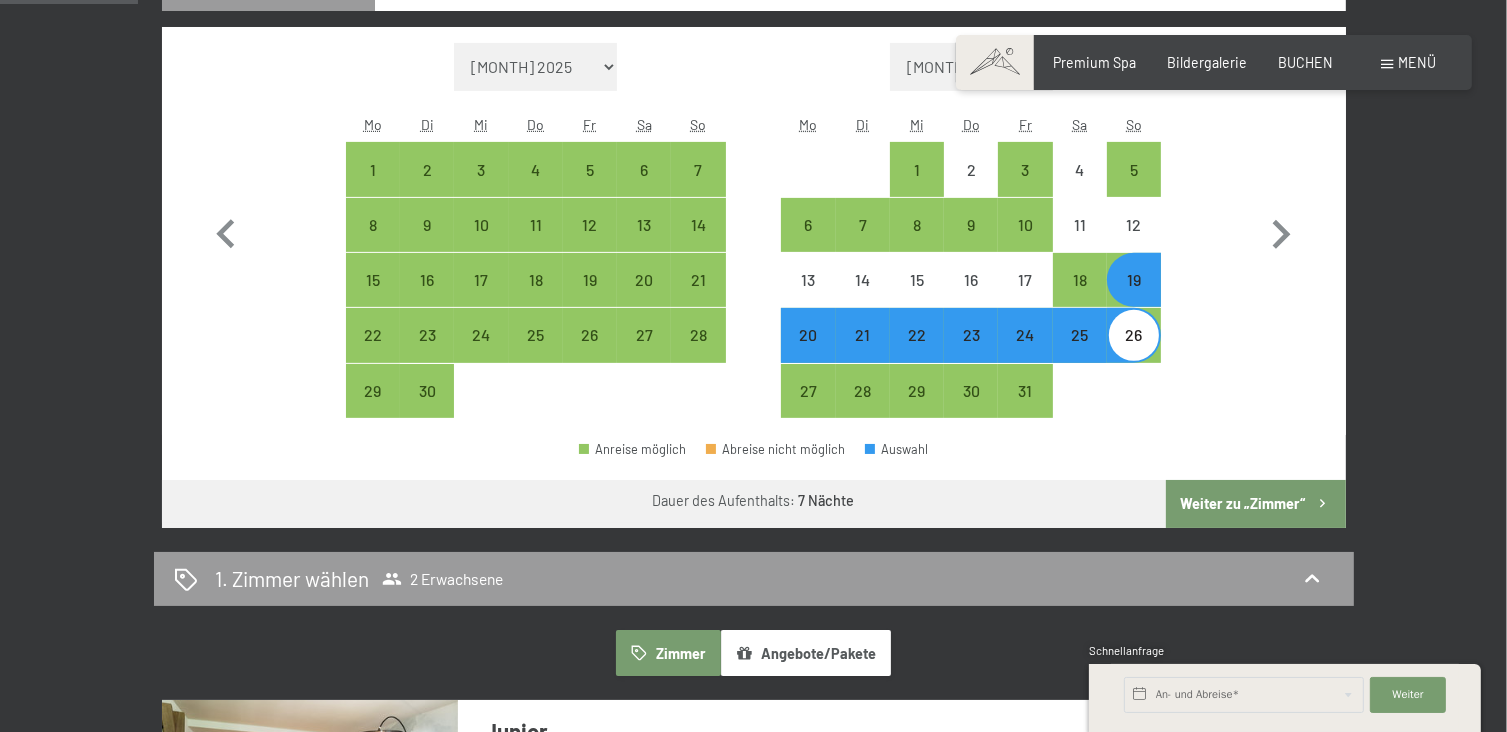 click on "Weiter zu „Zimmer“" at bounding box center (1255, 504) 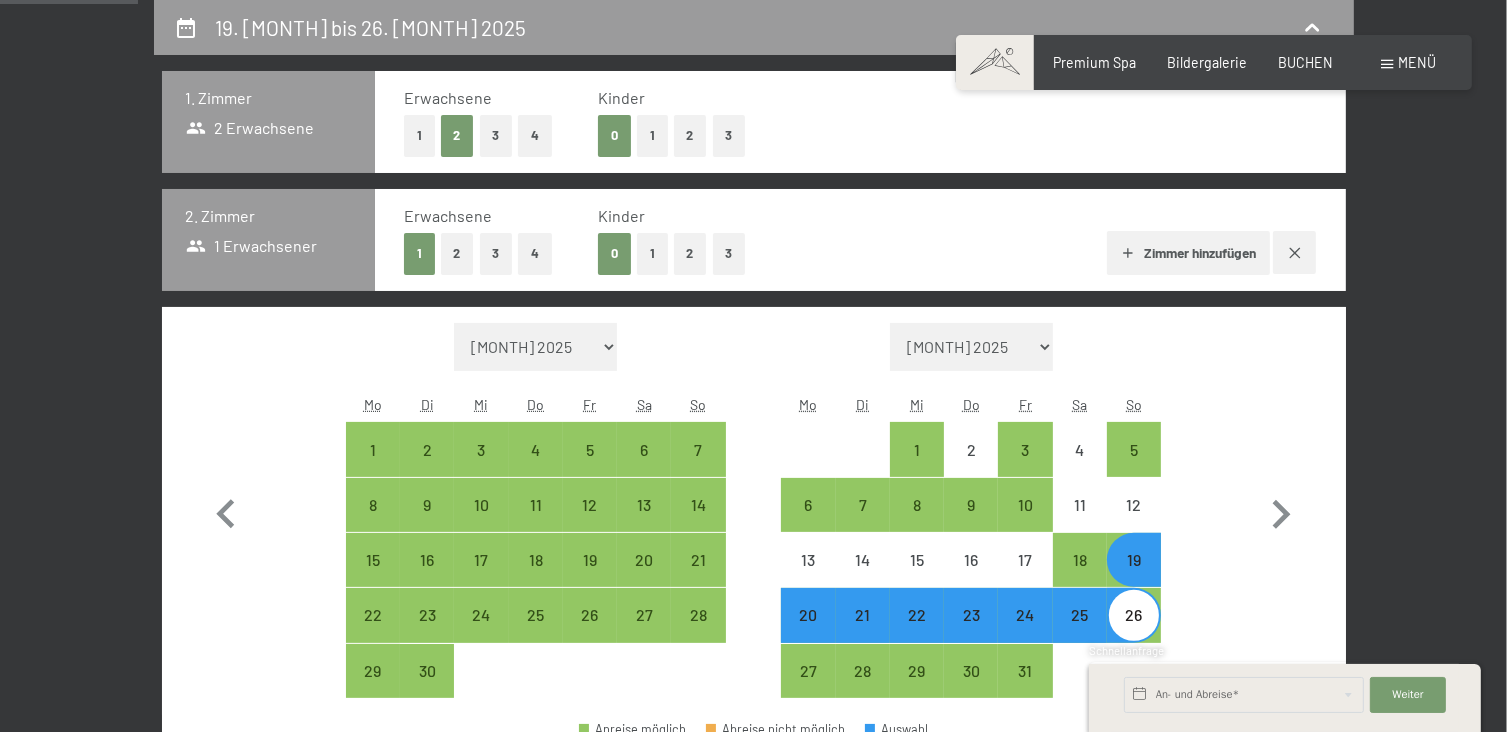 select on "2025-09-01" 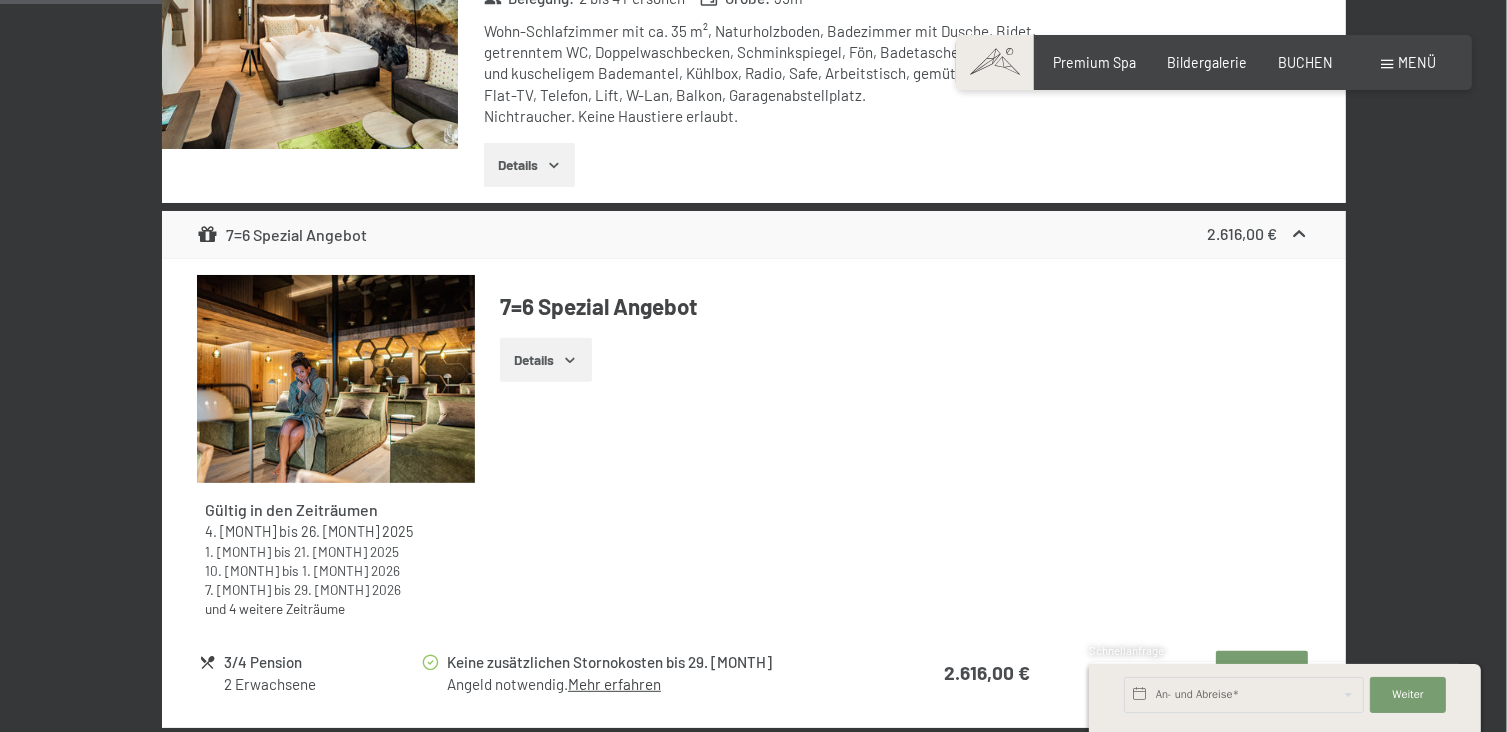 scroll, scrollTop: 820, scrollLeft: 0, axis: vertical 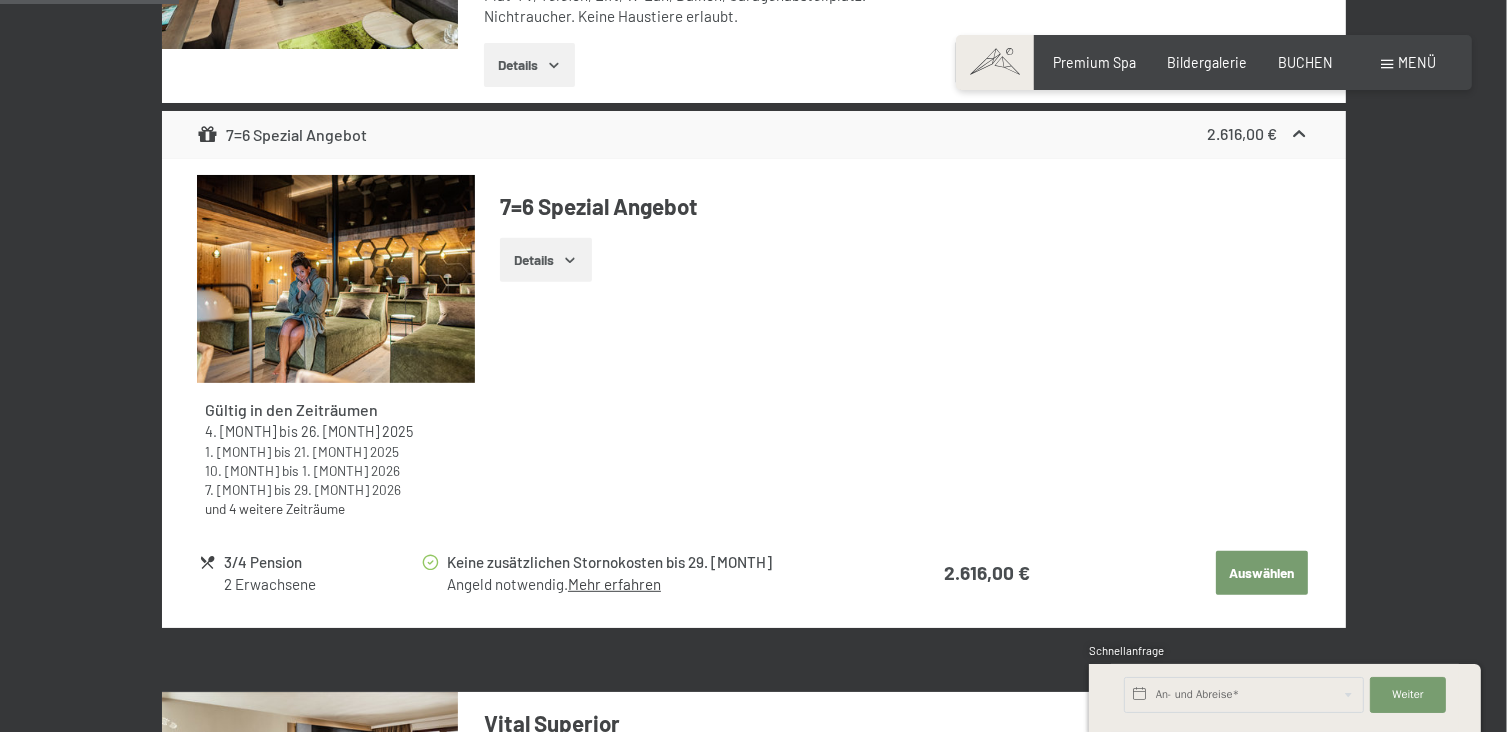 click on "Details" at bounding box center [545, 260] 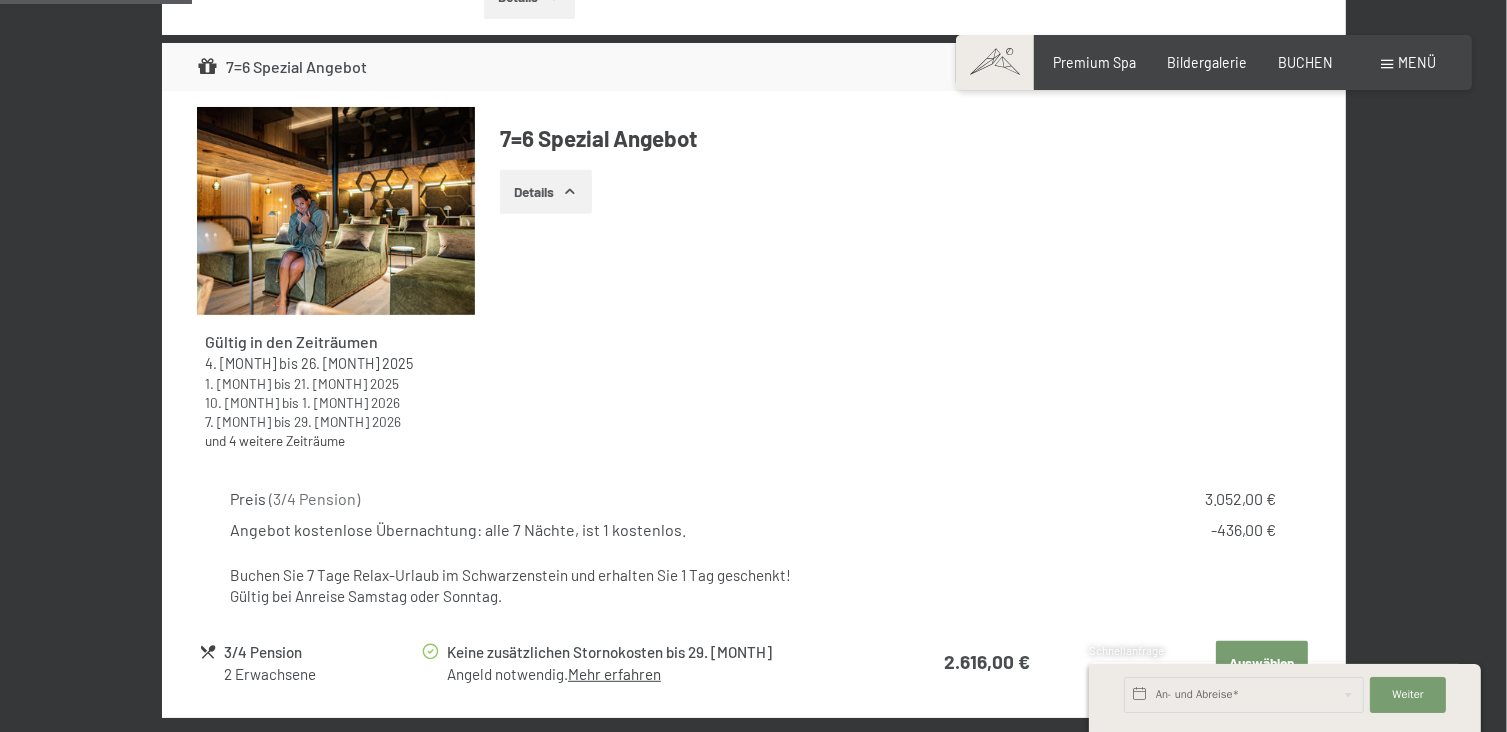 scroll, scrollTop: 920, scrollLeft: 0, axis: vertical 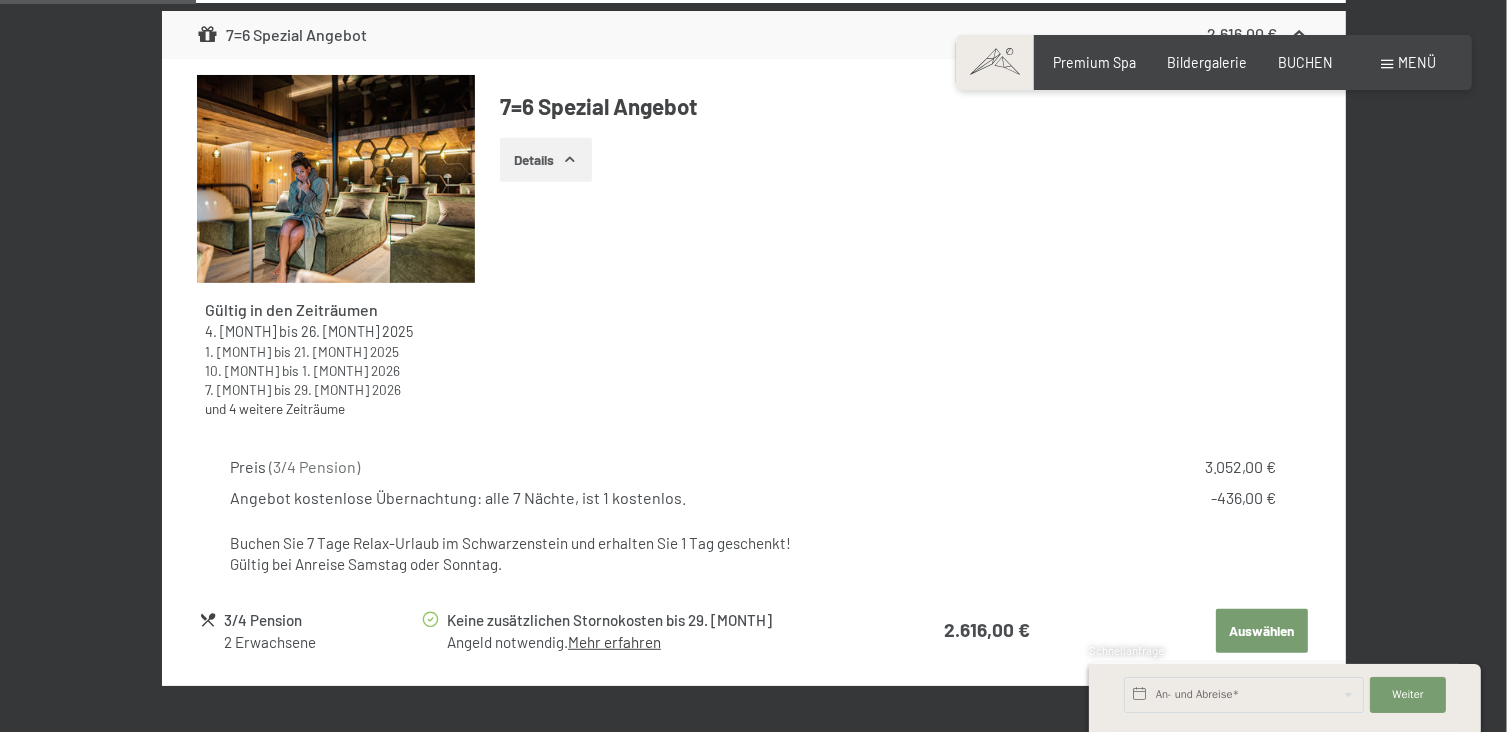 click on "Details" at bounding box center [545, 160] 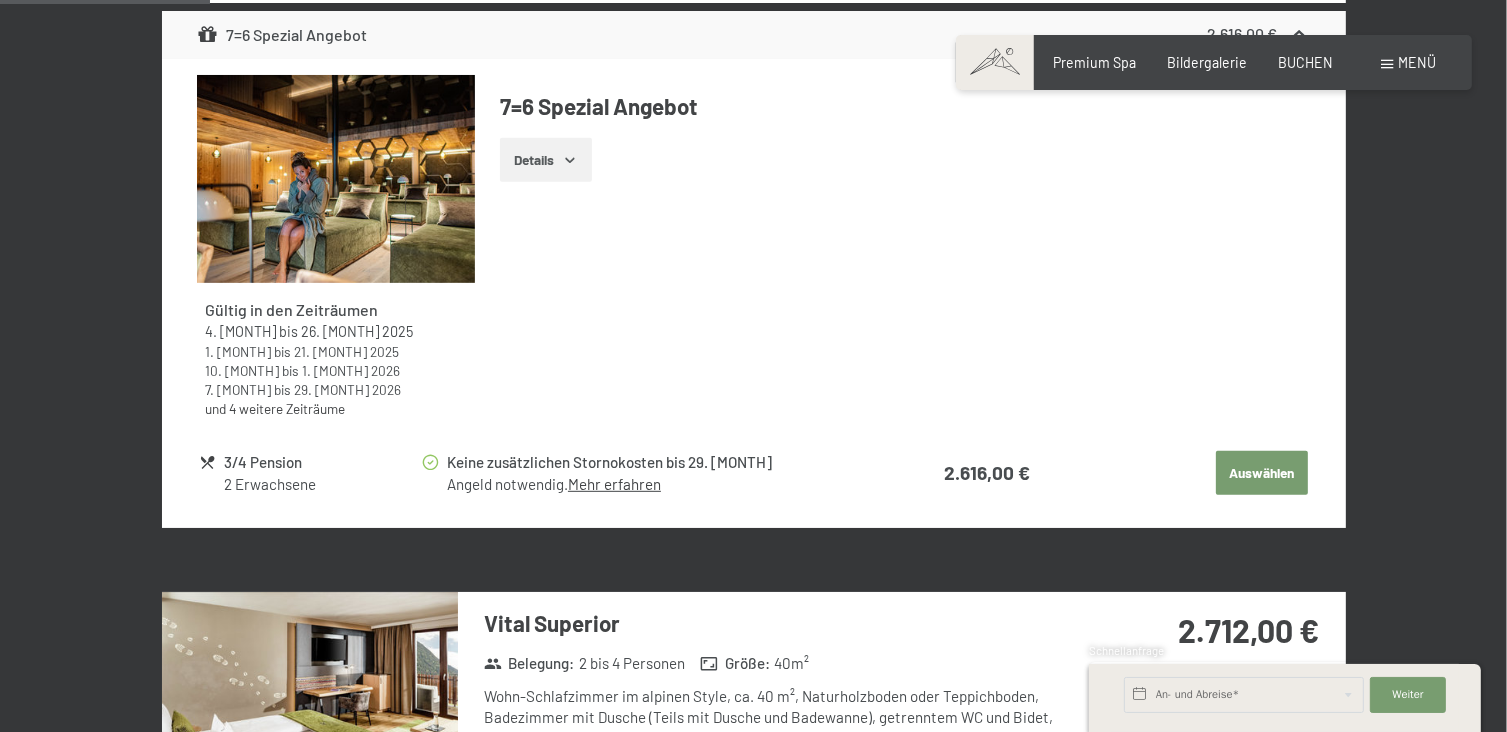 scroll, scrollTop: 1020, scrollLeft: 0, axis: vertical 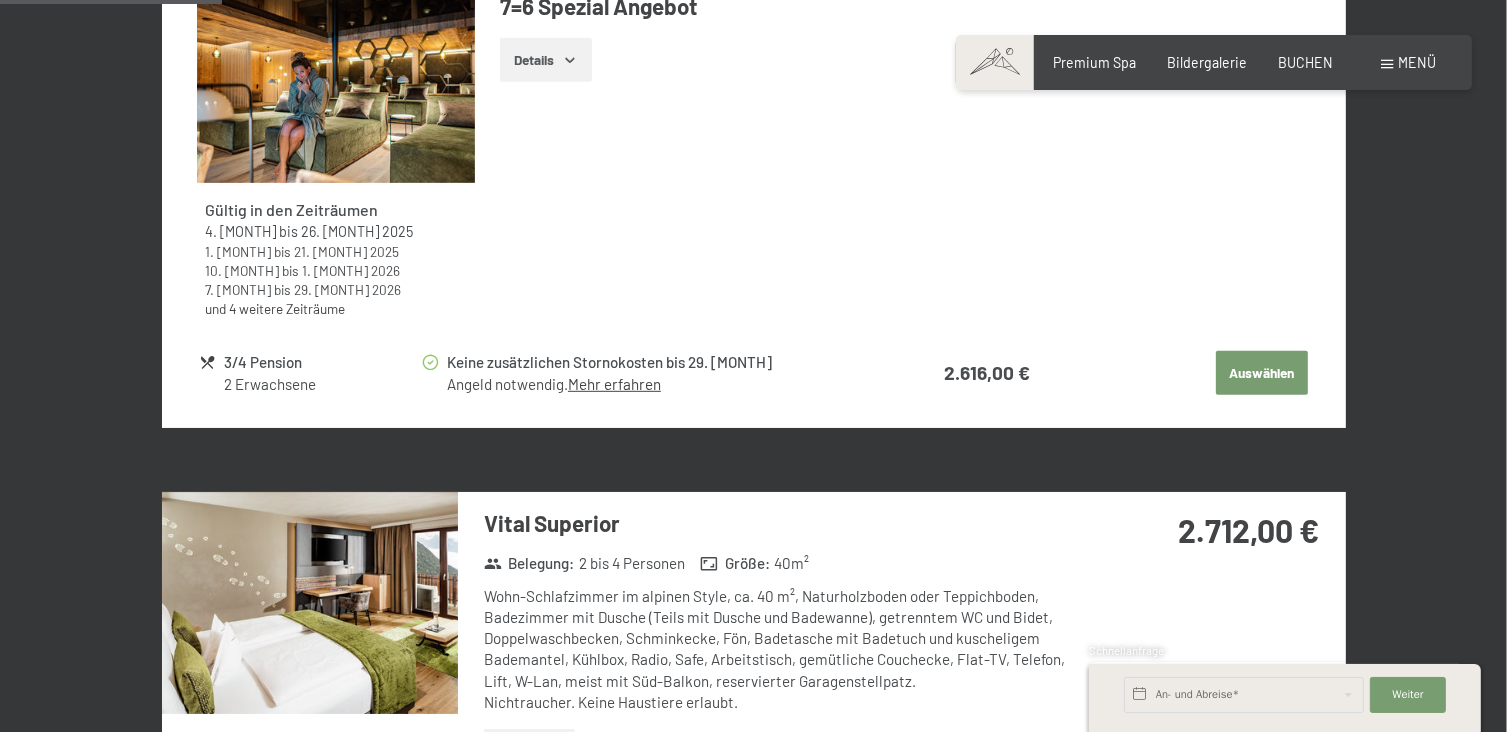 click on "Auswählen" at bounding box center [1262, 373] 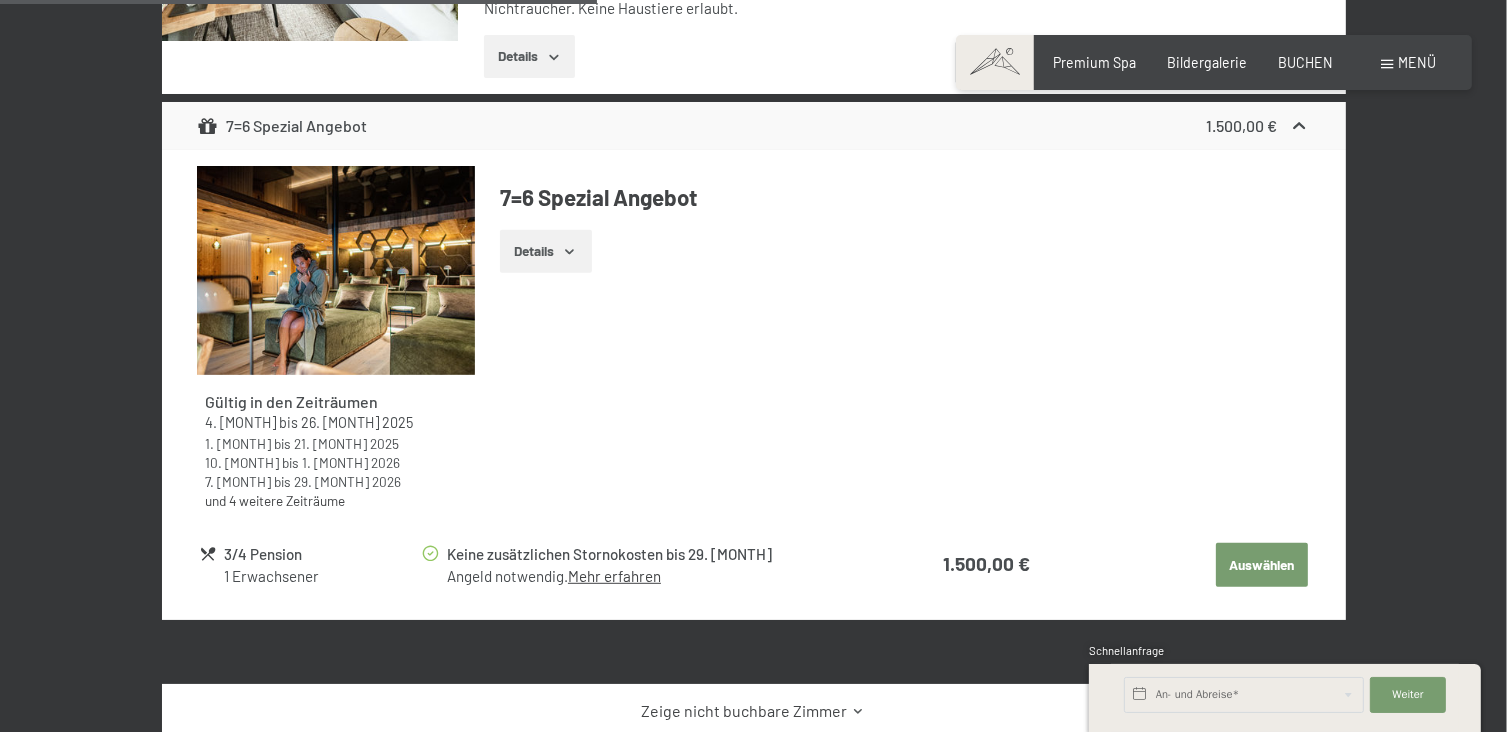 scroll, scrollTop: 920, scrollLeft: 0, axis: vertical 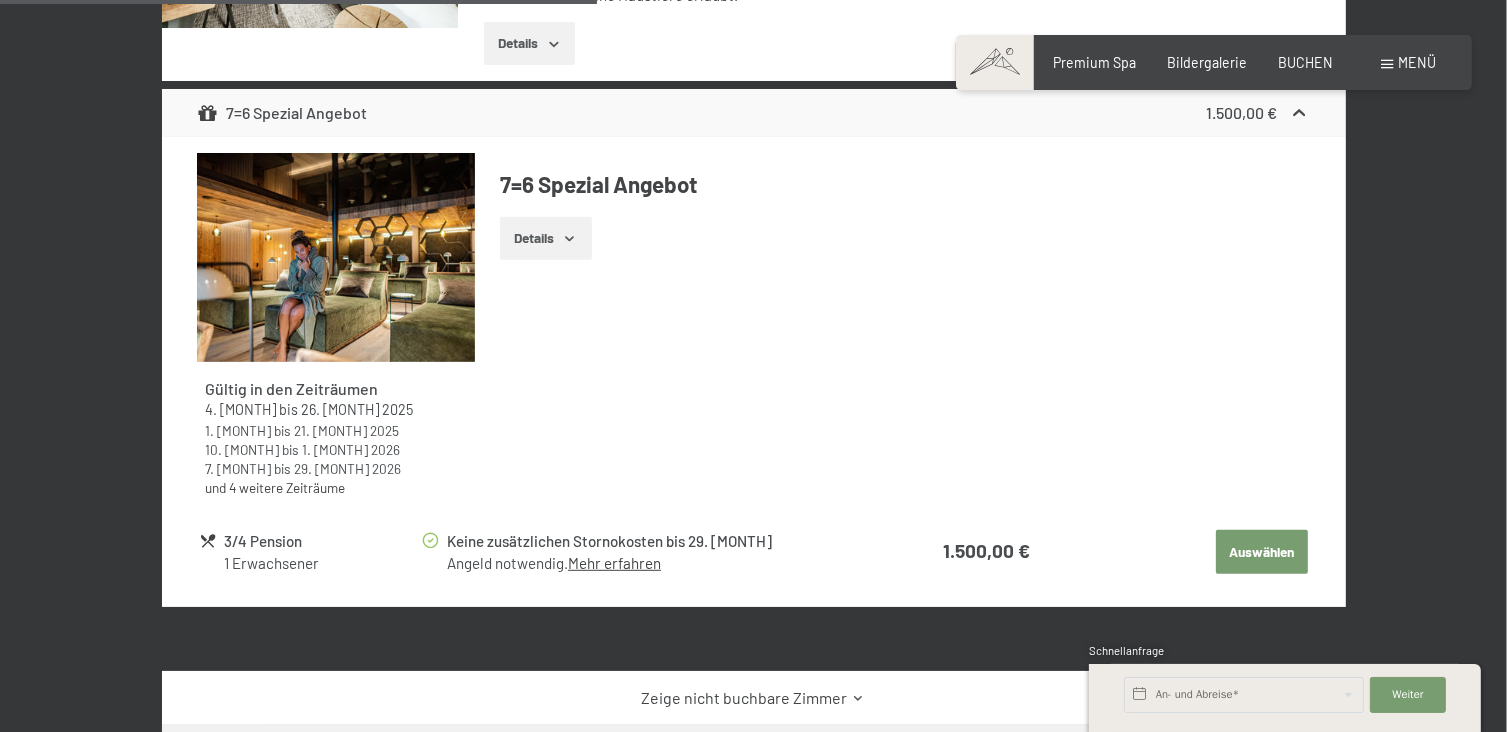 click on "Auswählen" at bounding box center [1262, 552] 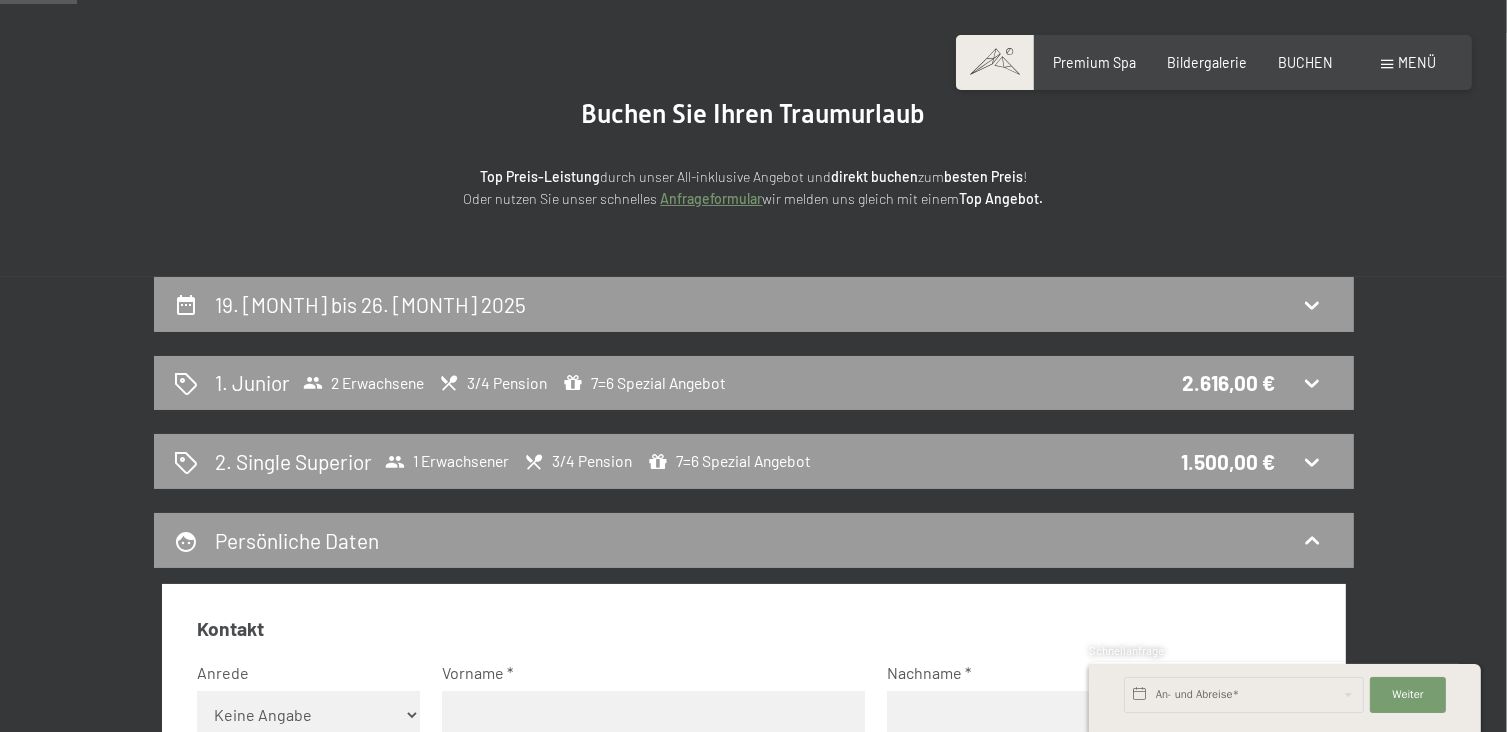 scroll, scrollTop: 120, scrollLeft: 0, axis: vertical 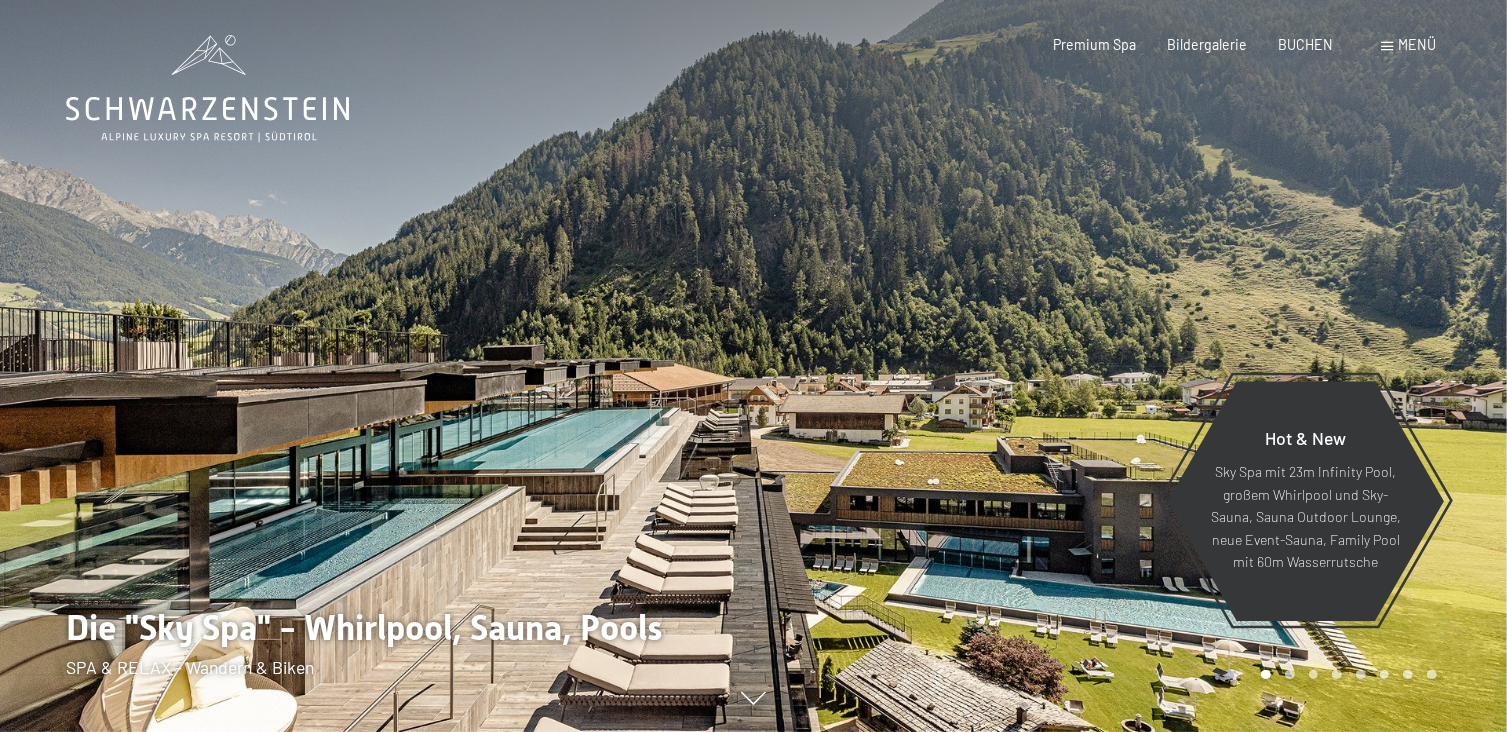 click at bounding box center [377, 366] 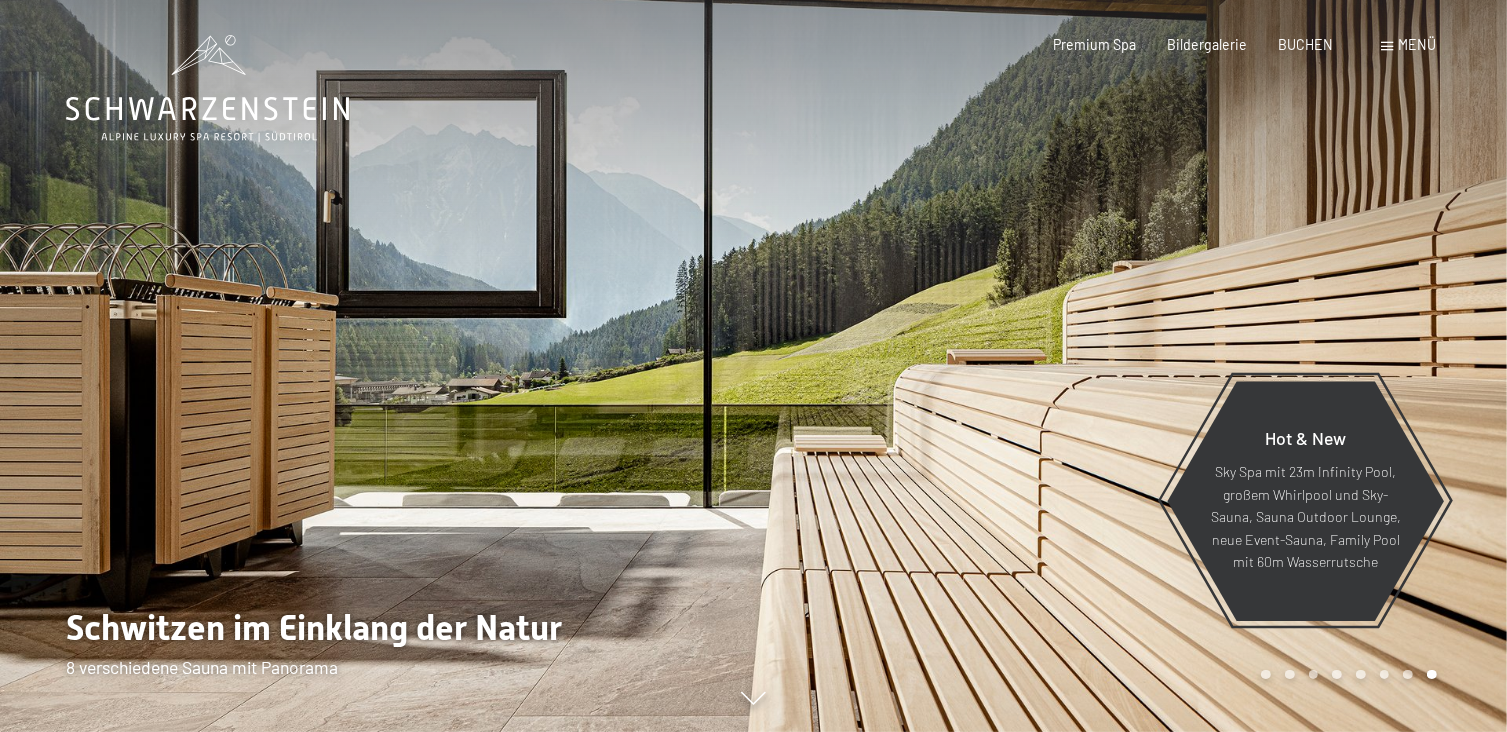 click at bounding box center [377, 366] 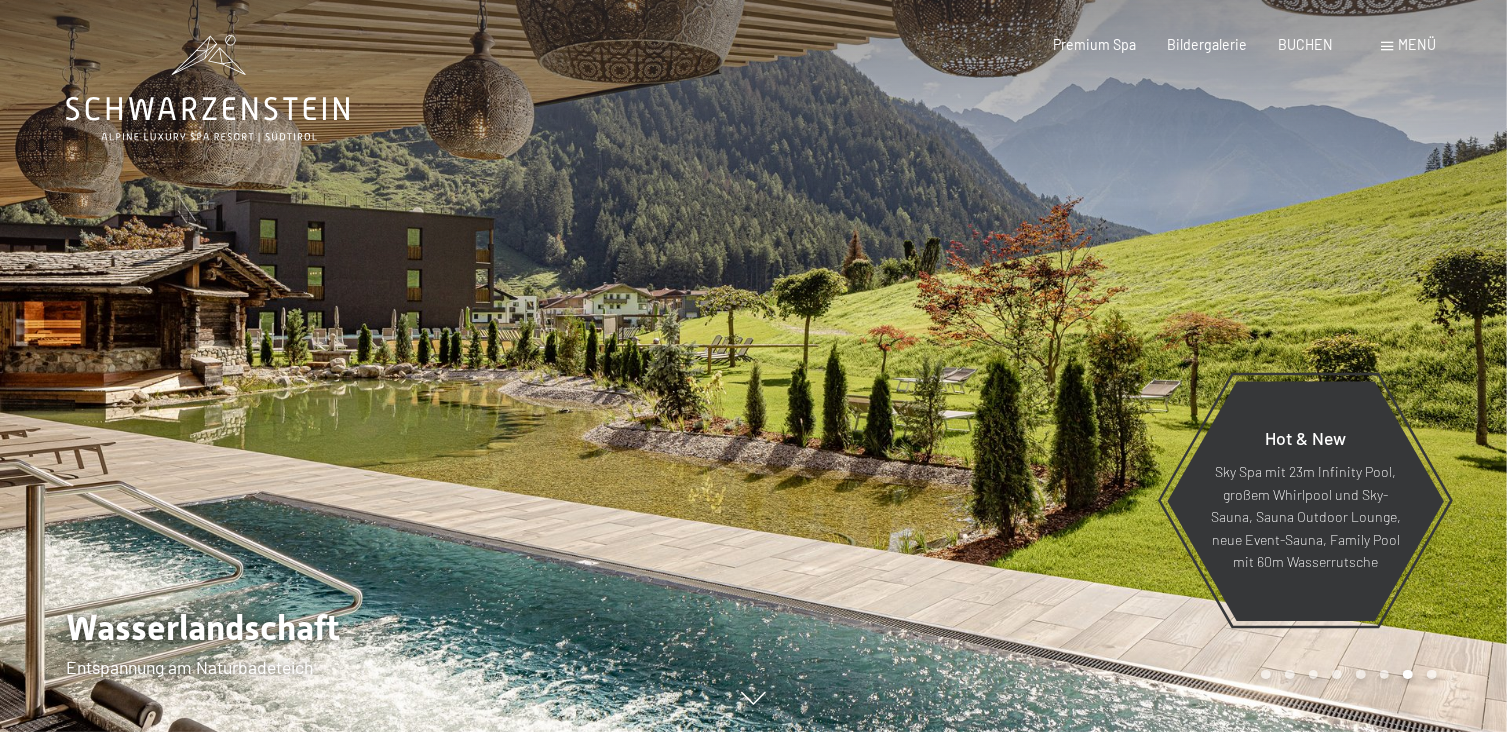 click at bounding box center (377, 366) 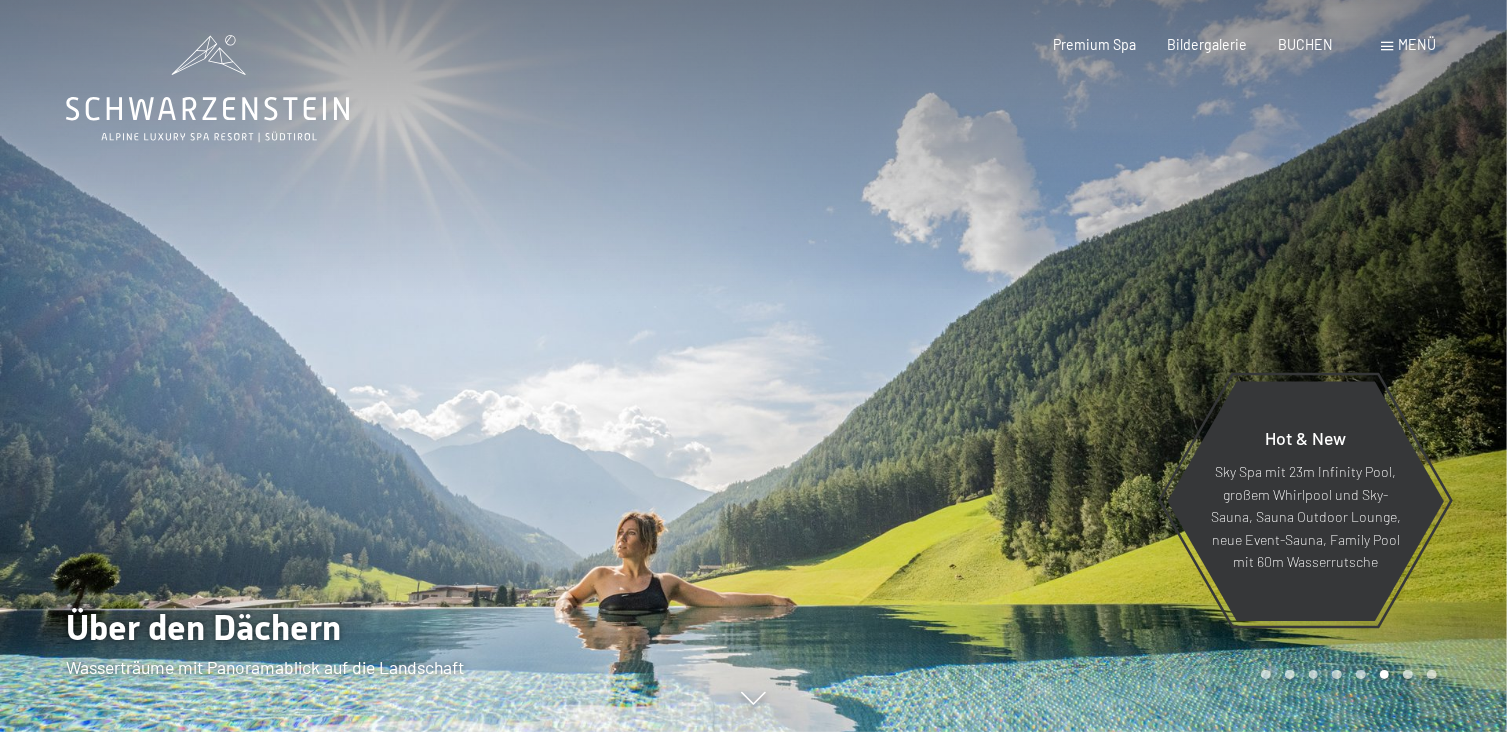 click at bounding box center (377, 366) 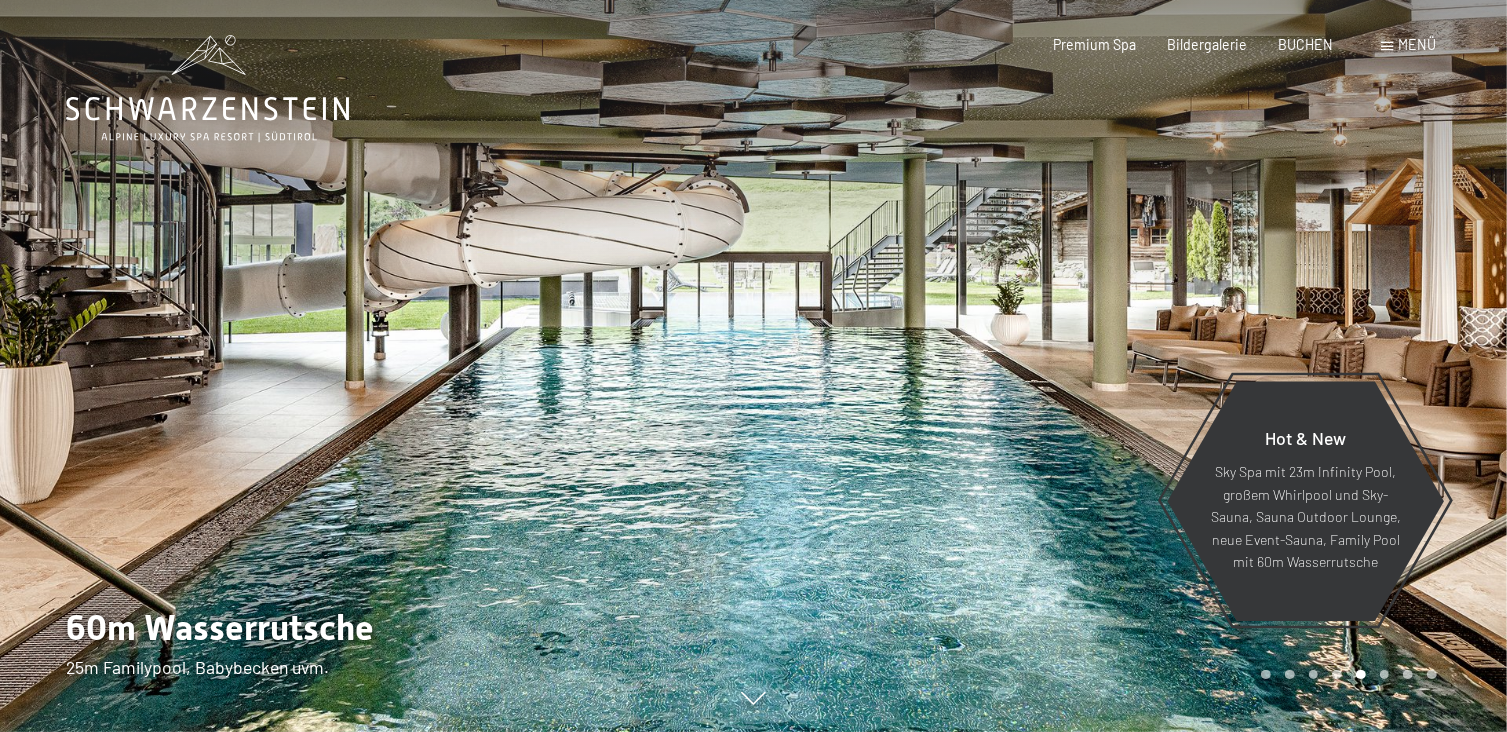 click at bounding box center (377, 366) 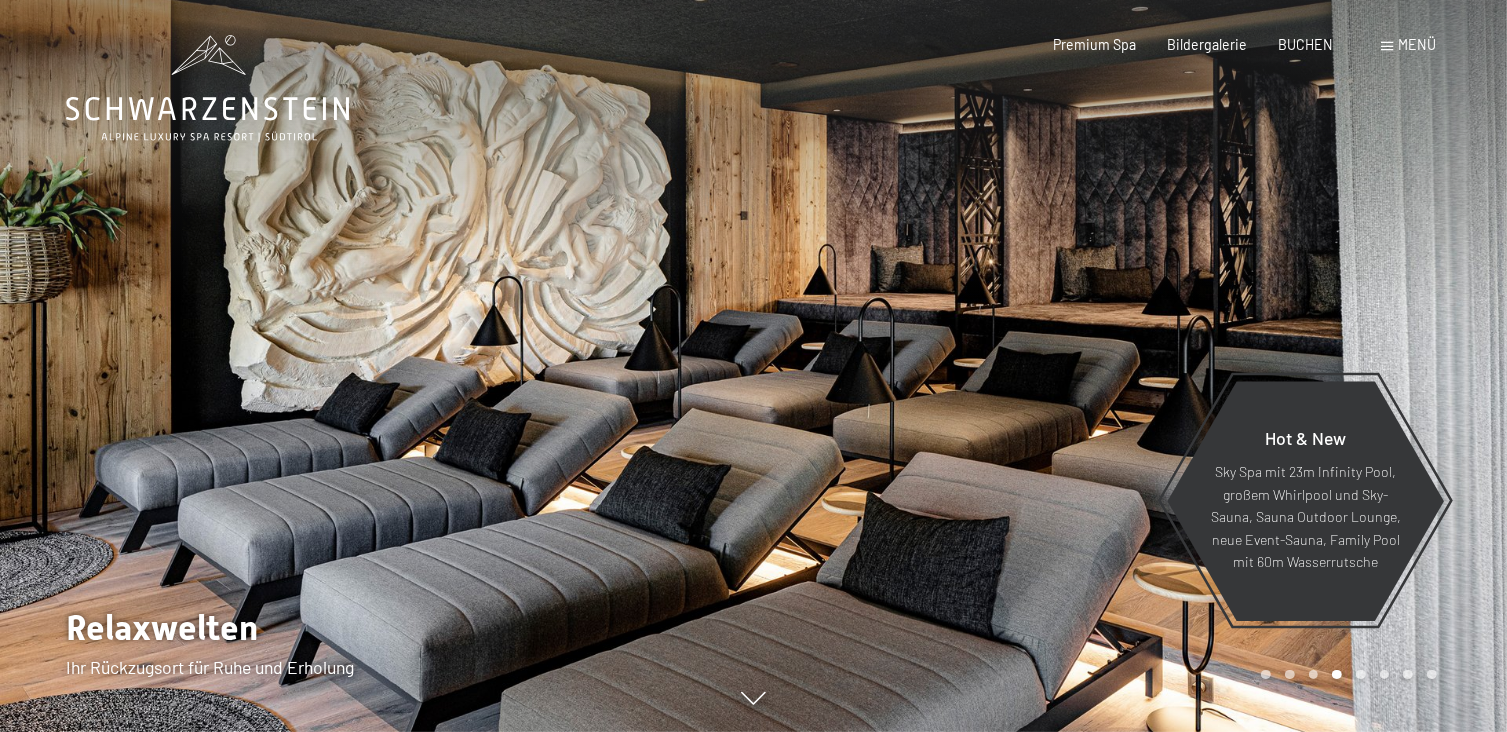 click at bounding box center (377, 366) 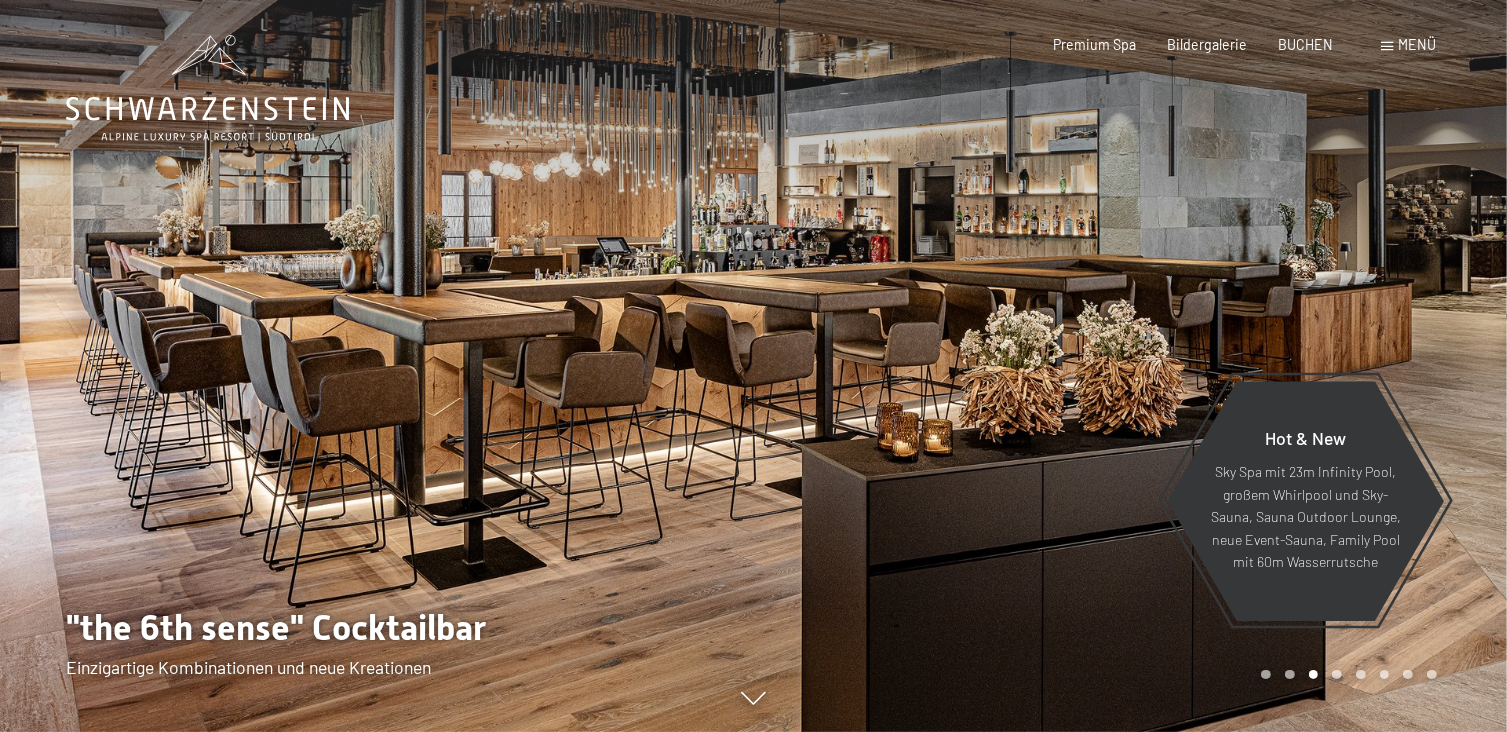 click at bounding box center (377, 366) 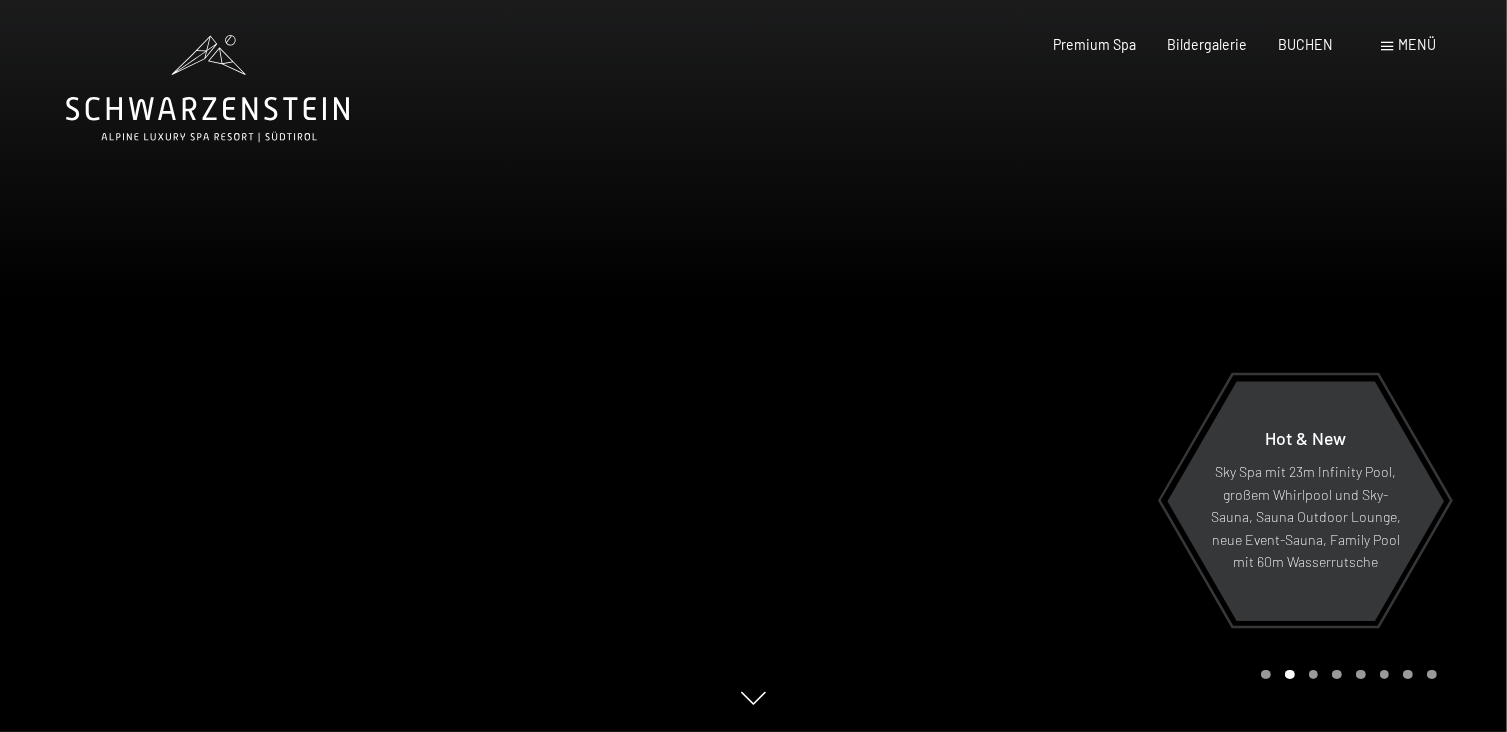click at bounding box center (377, 366) 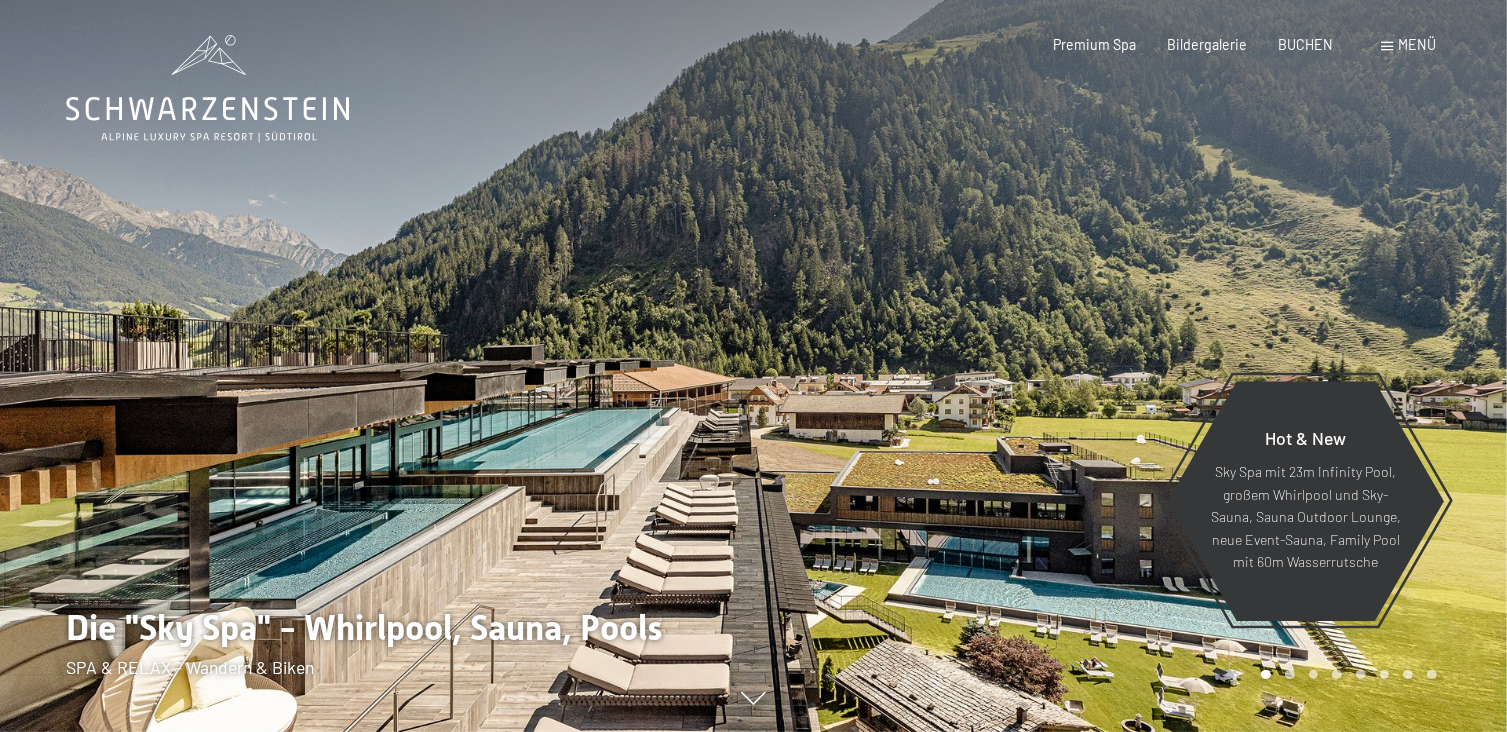 click at bounding box center [377, 366] 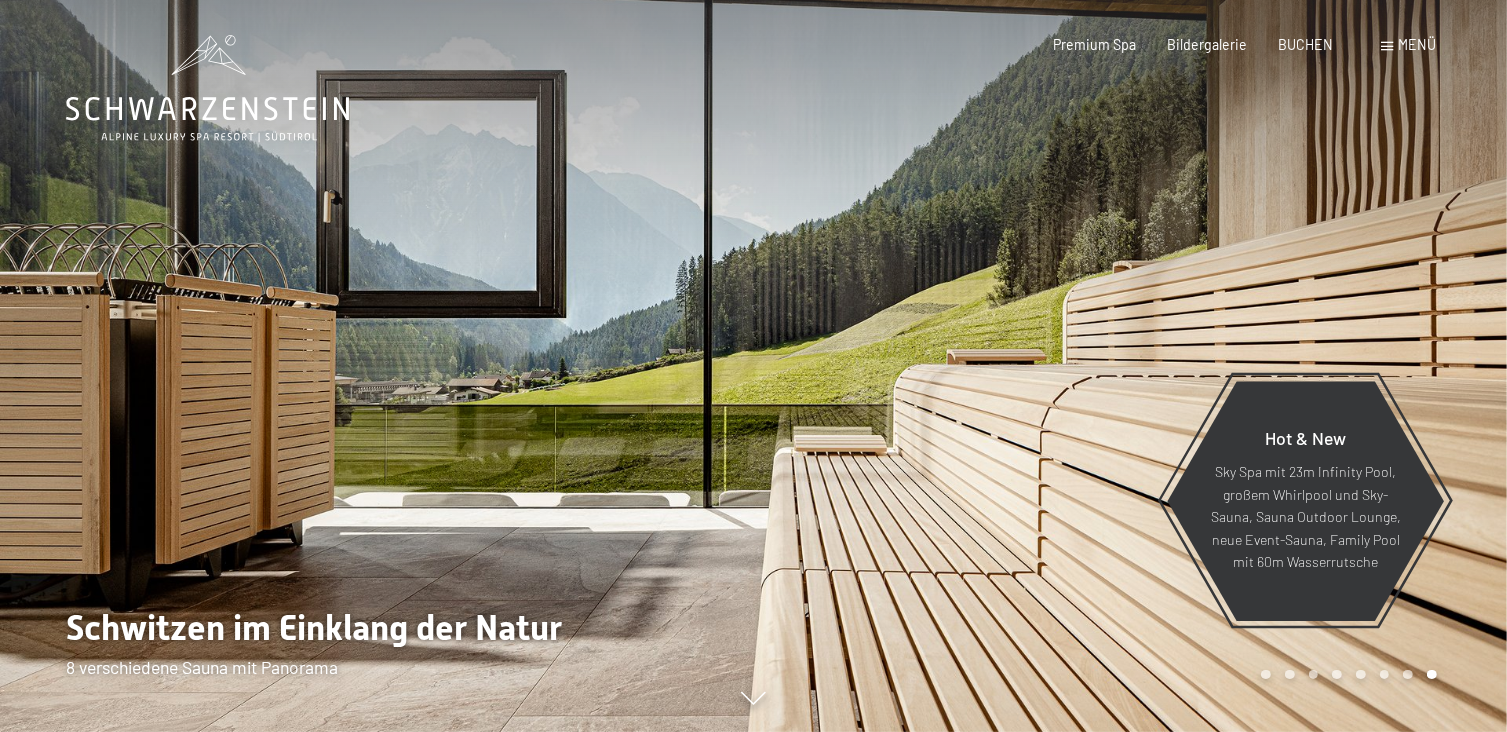 click at bounding box center (377, 366) 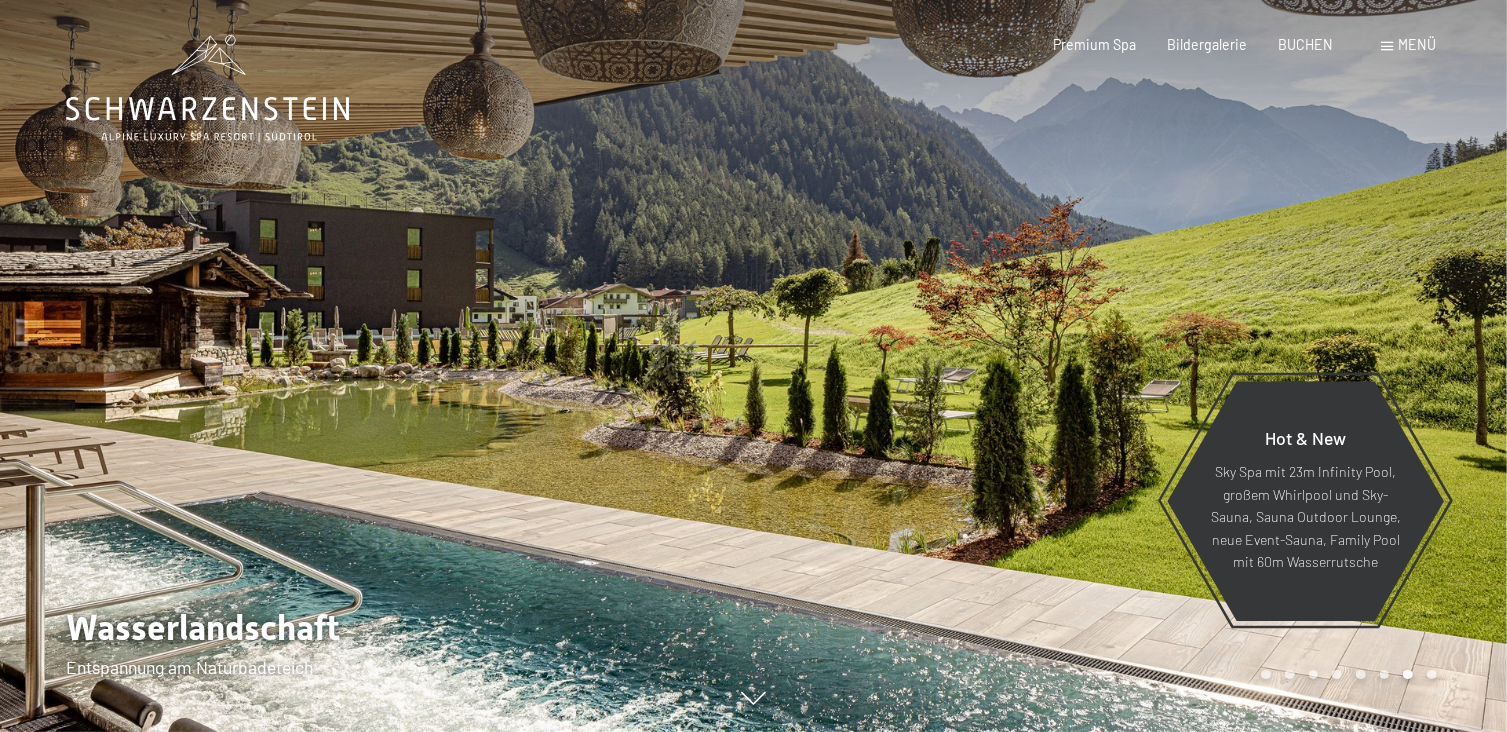 click at bounding box center (377, 366) 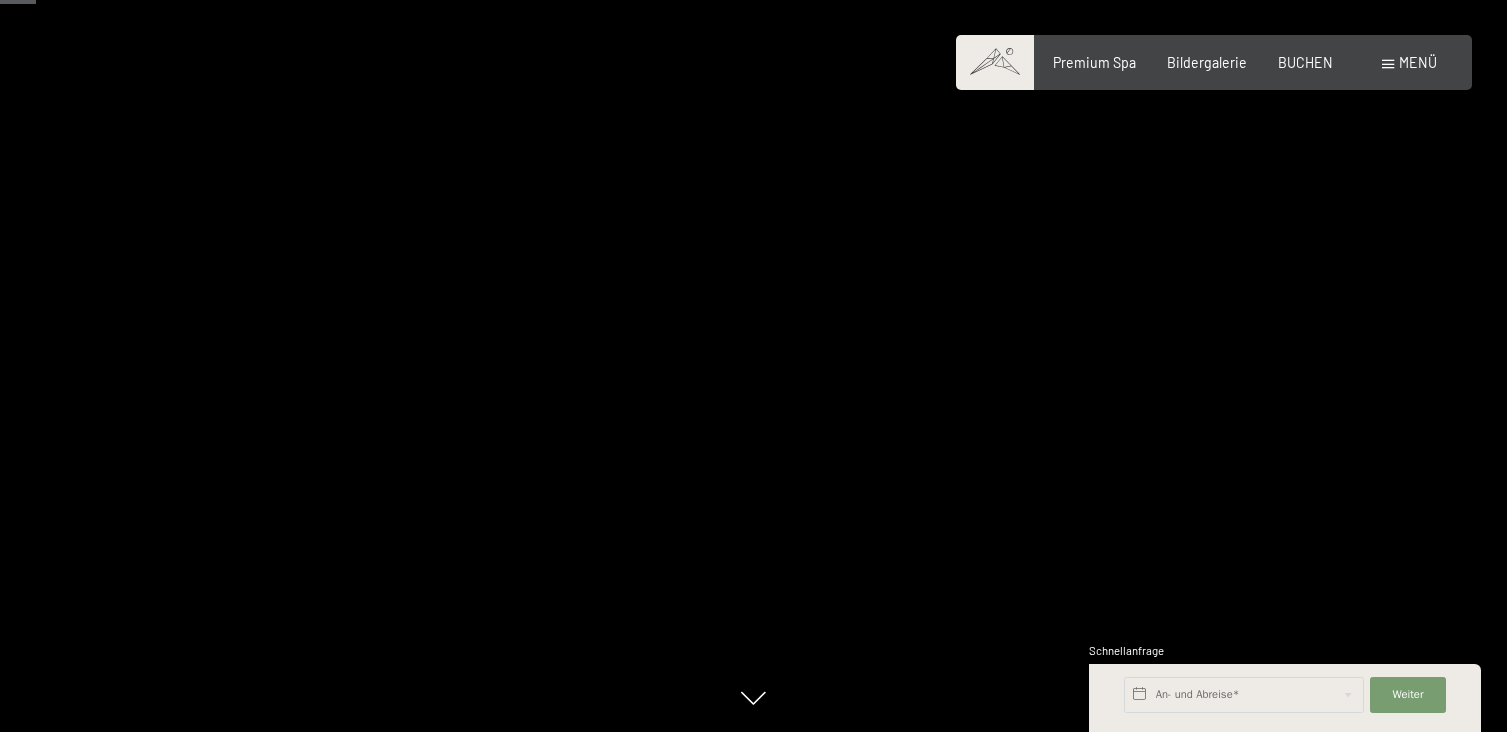 scroll, scrollTop: 300, scrollLeft: 0, axis: vertical 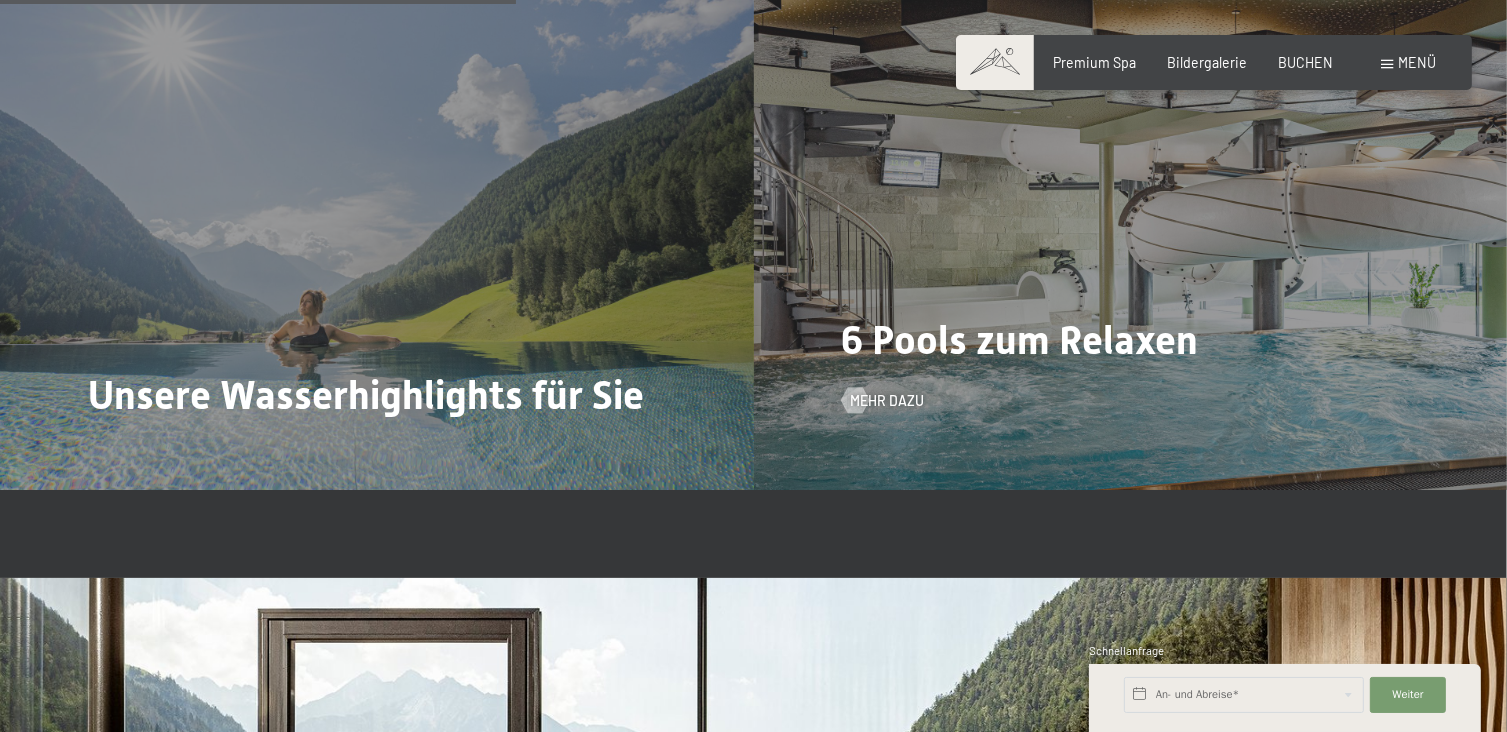 click on "6 Pools zum Relaxen             Mehr dazu" at bounding box center (1131, 207) 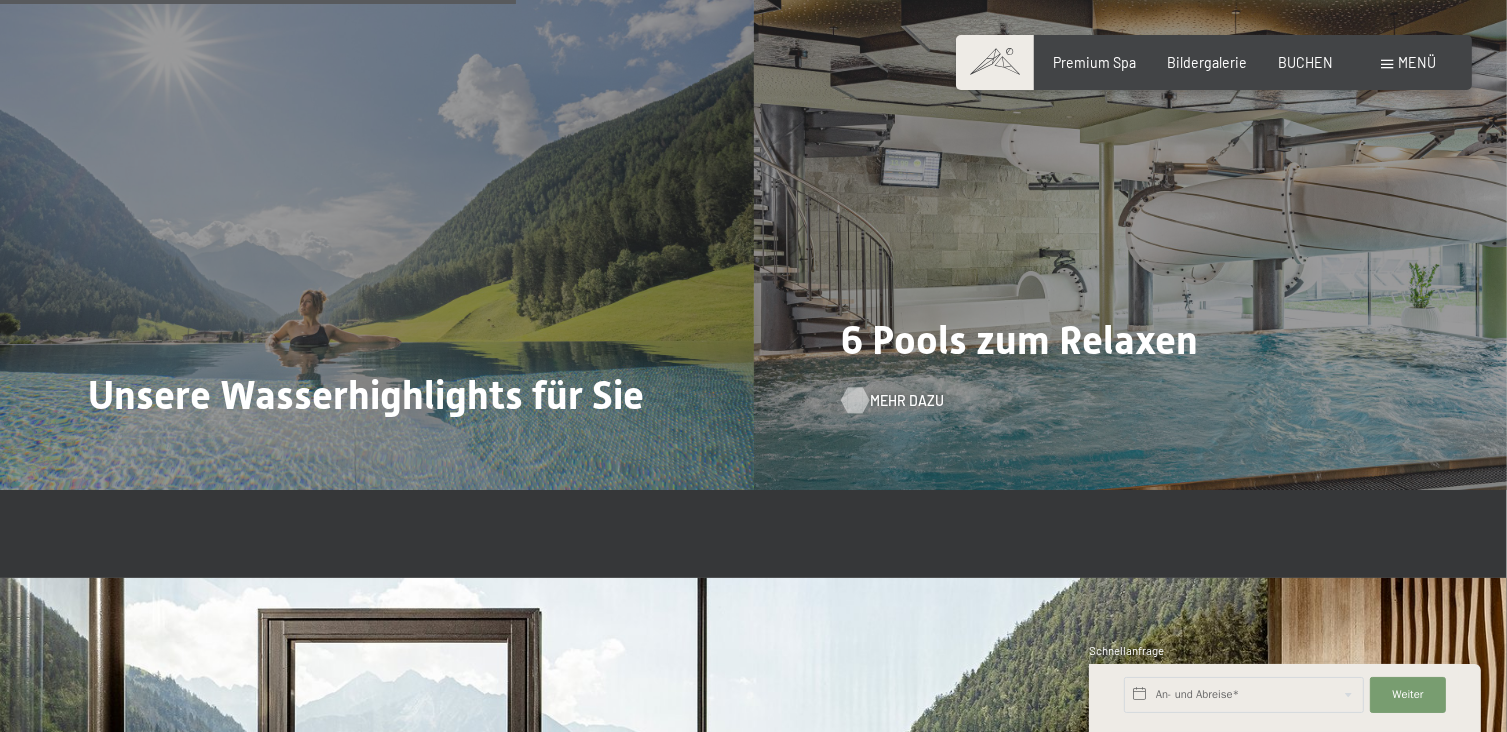 click at bounding box center [854, 401] 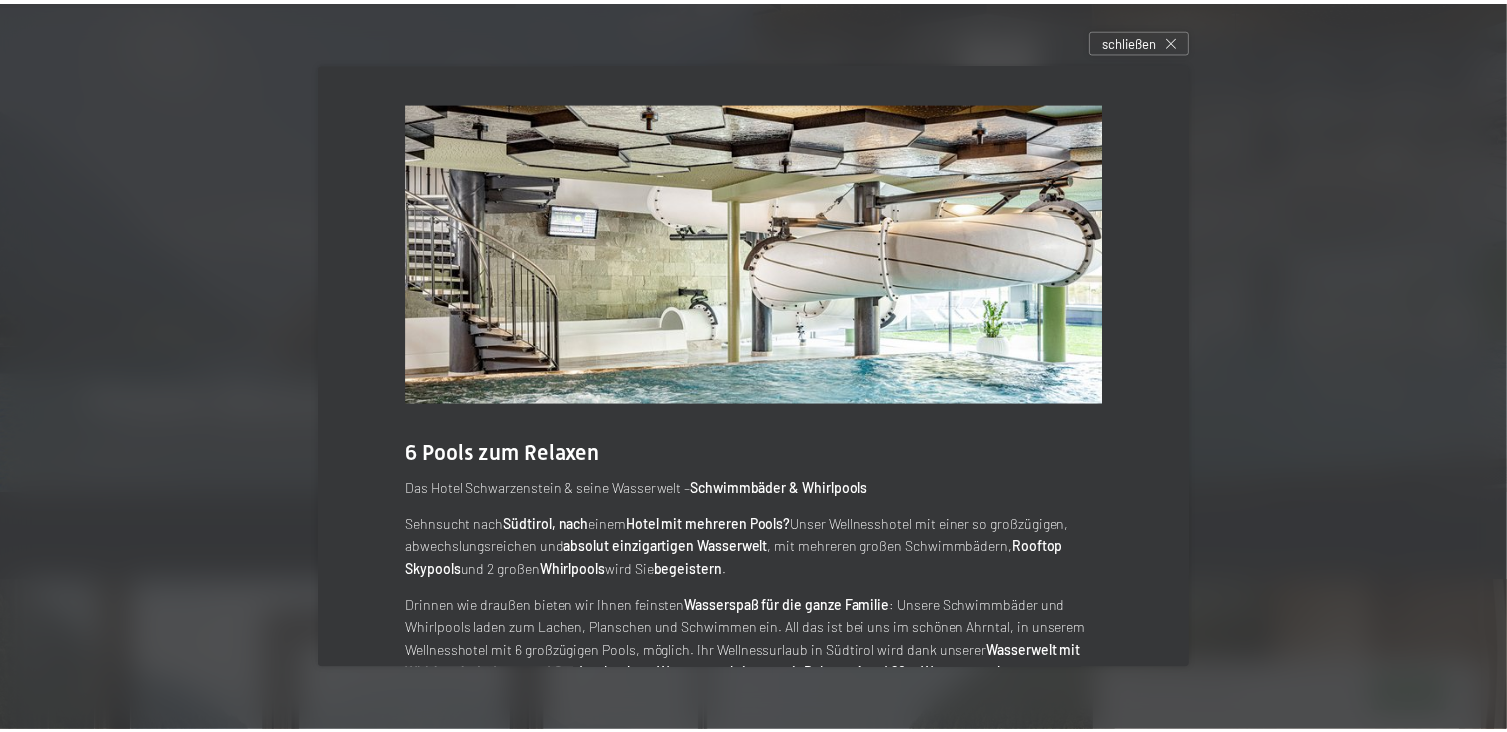 scroll, scrollTop: 79, scrollLeft: 0, axis: vertical 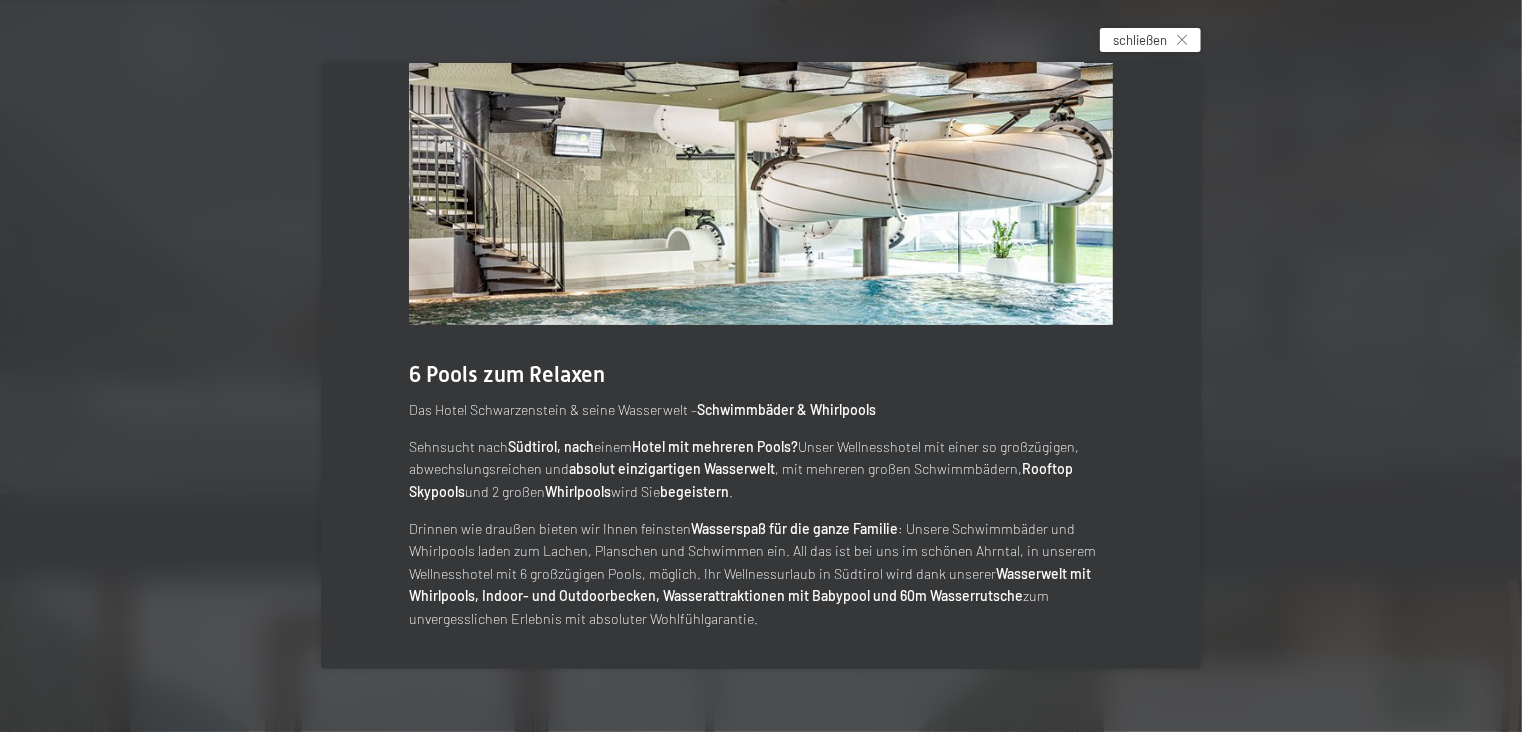 click on "schließen" at bounding box center (1141, 40) 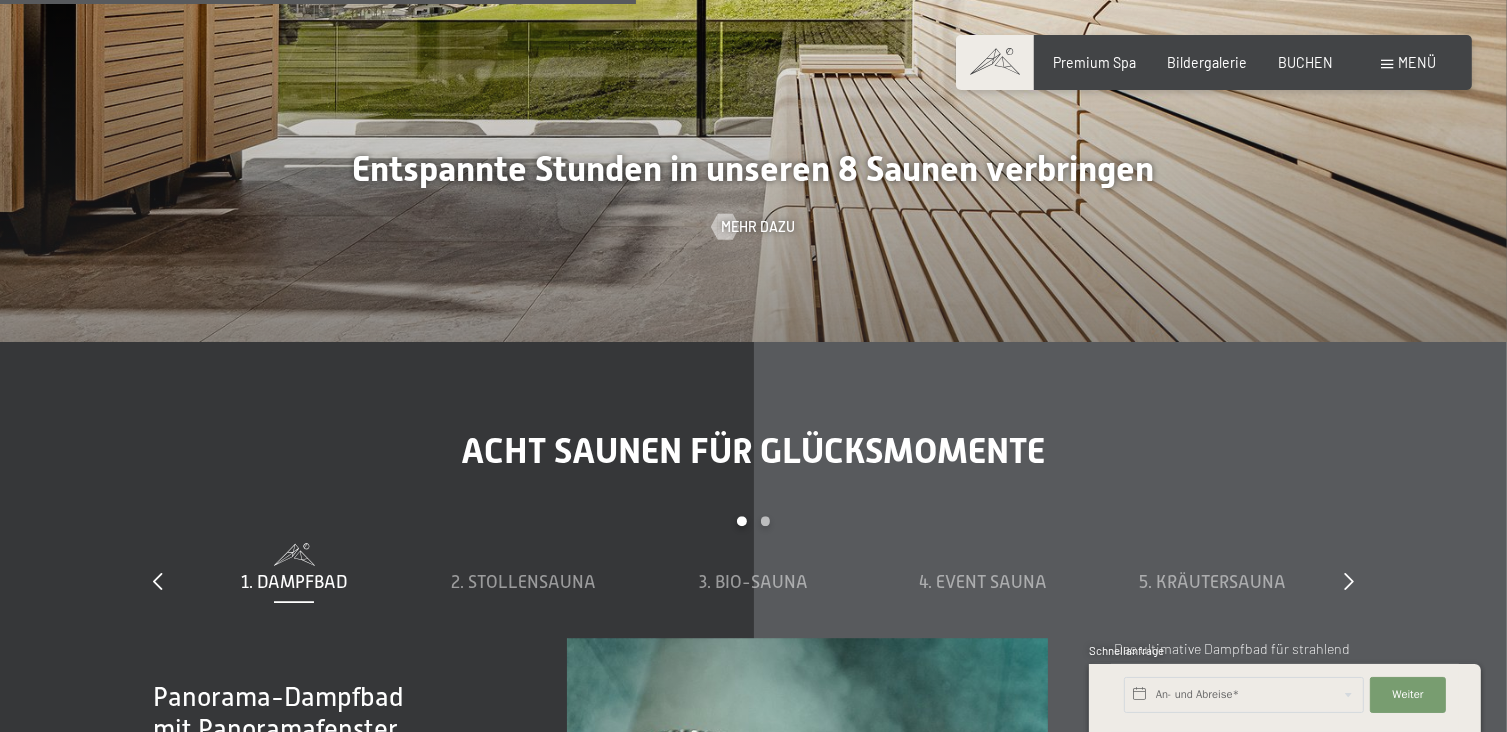scroll, scrollTop: 5300, scrollLeft: 0, axis: vertical 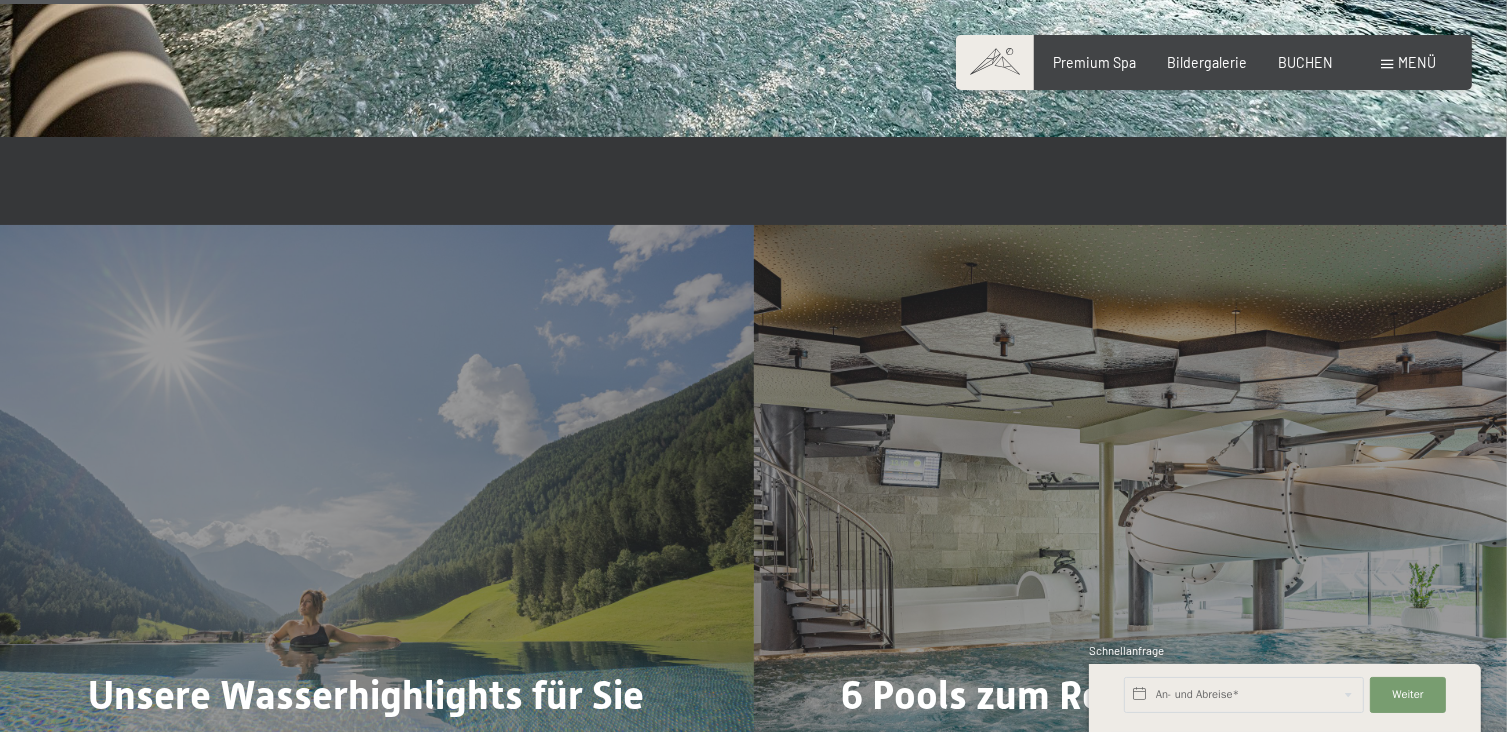 click on "Menü" at bounding box center [1418, 62] 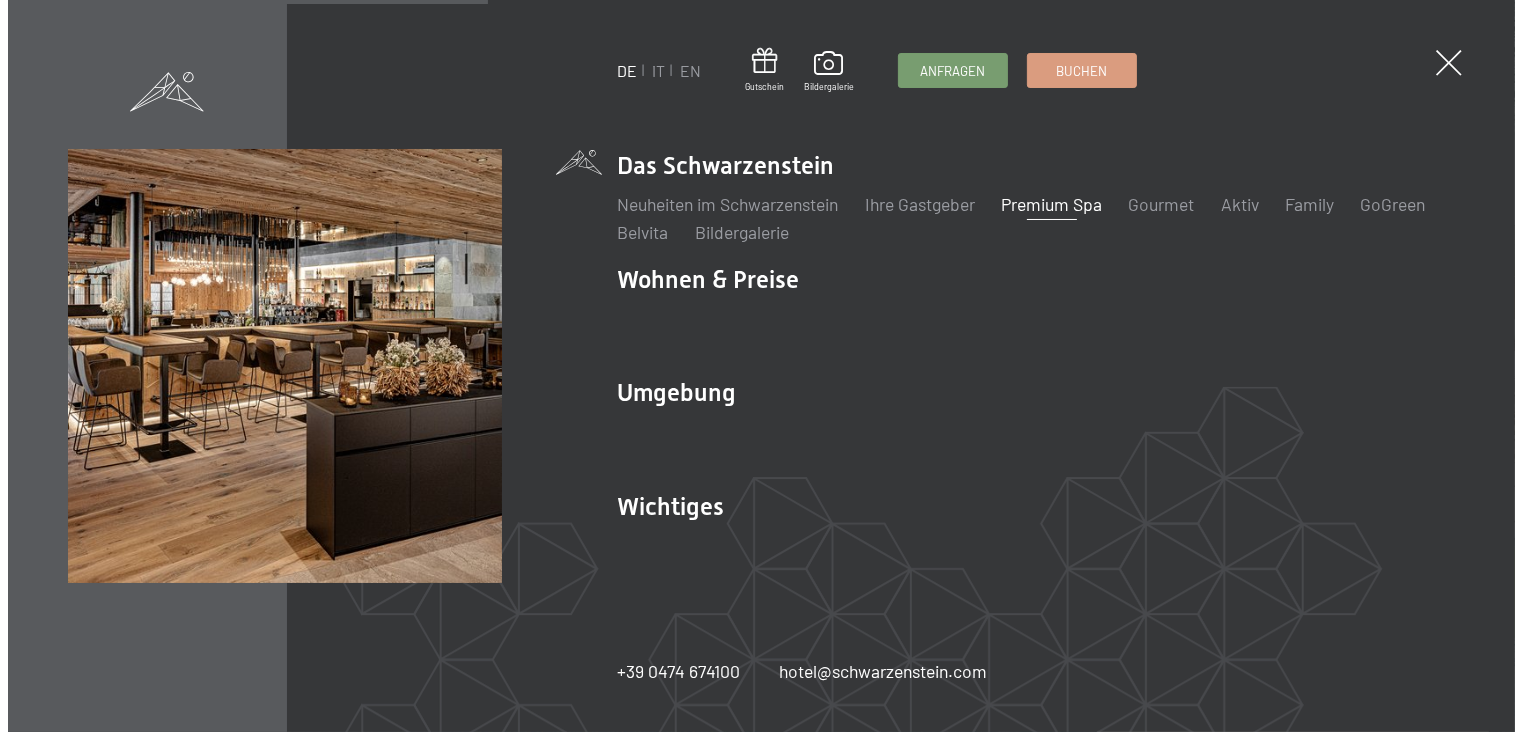 scroll, scrollTop: 4011, scrollLeft: 0, axis: vertical 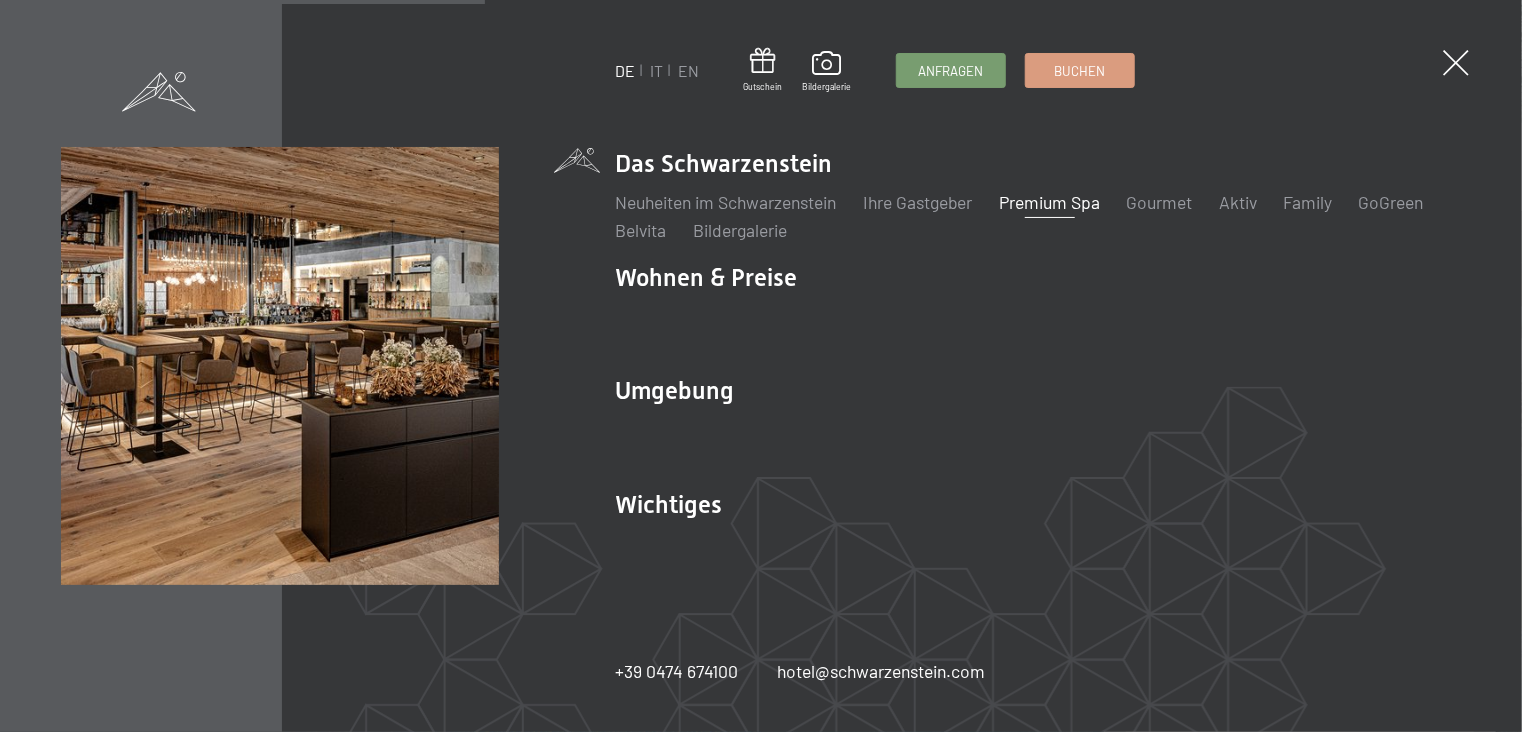 click on "Das Schwarzenstein           Neuheiten im Schwarzenstein         Ihre Gastgeber         Premium Spa         Gourmet         Aktiv         Wochenprogramm         Bilder             Family         GoGreen         Belvita         Bildergalerie" at bounding box center (1038, 195) 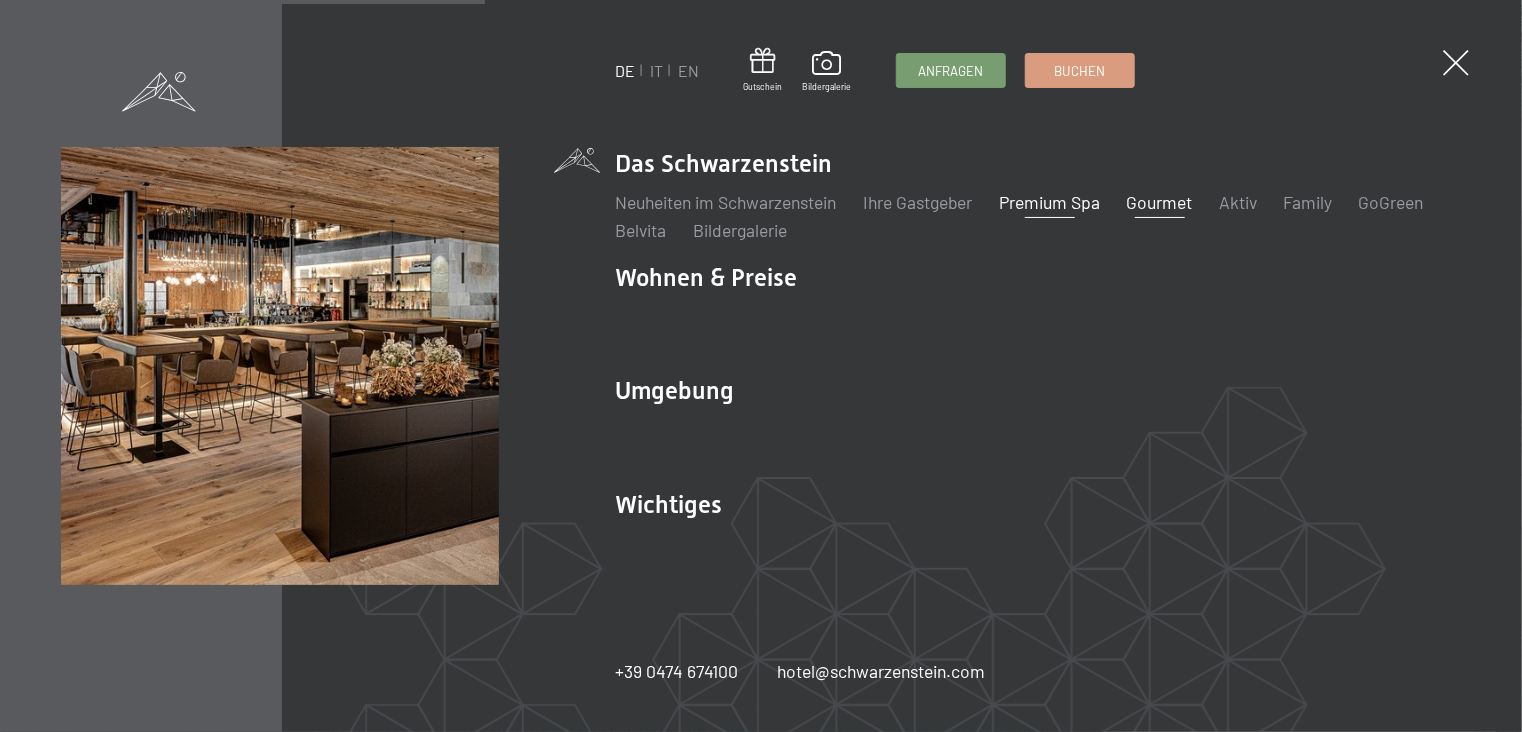 click on "Gourmet" at bounding box center (1160, 202) 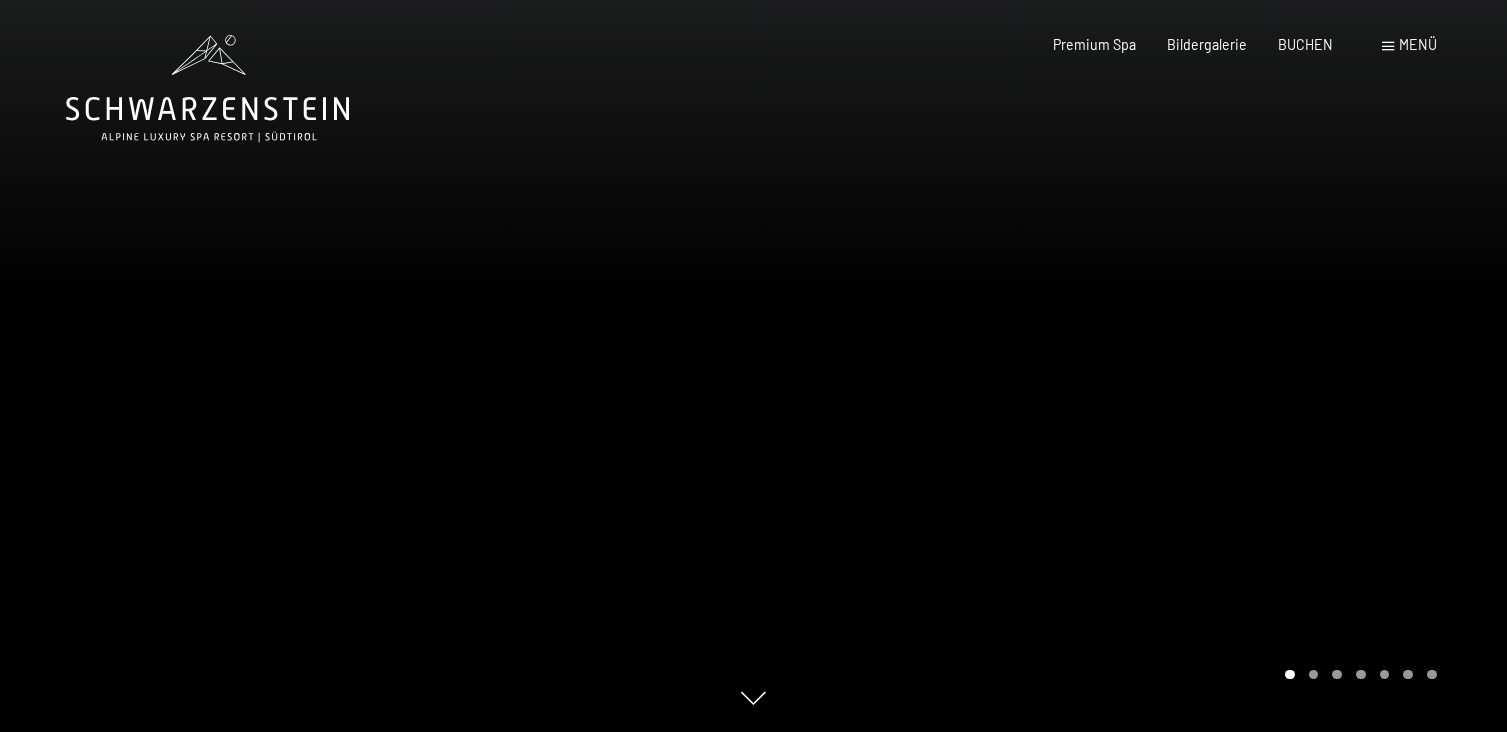 scroll, scrollTop: 0, scrollLeft: 0, axis: both 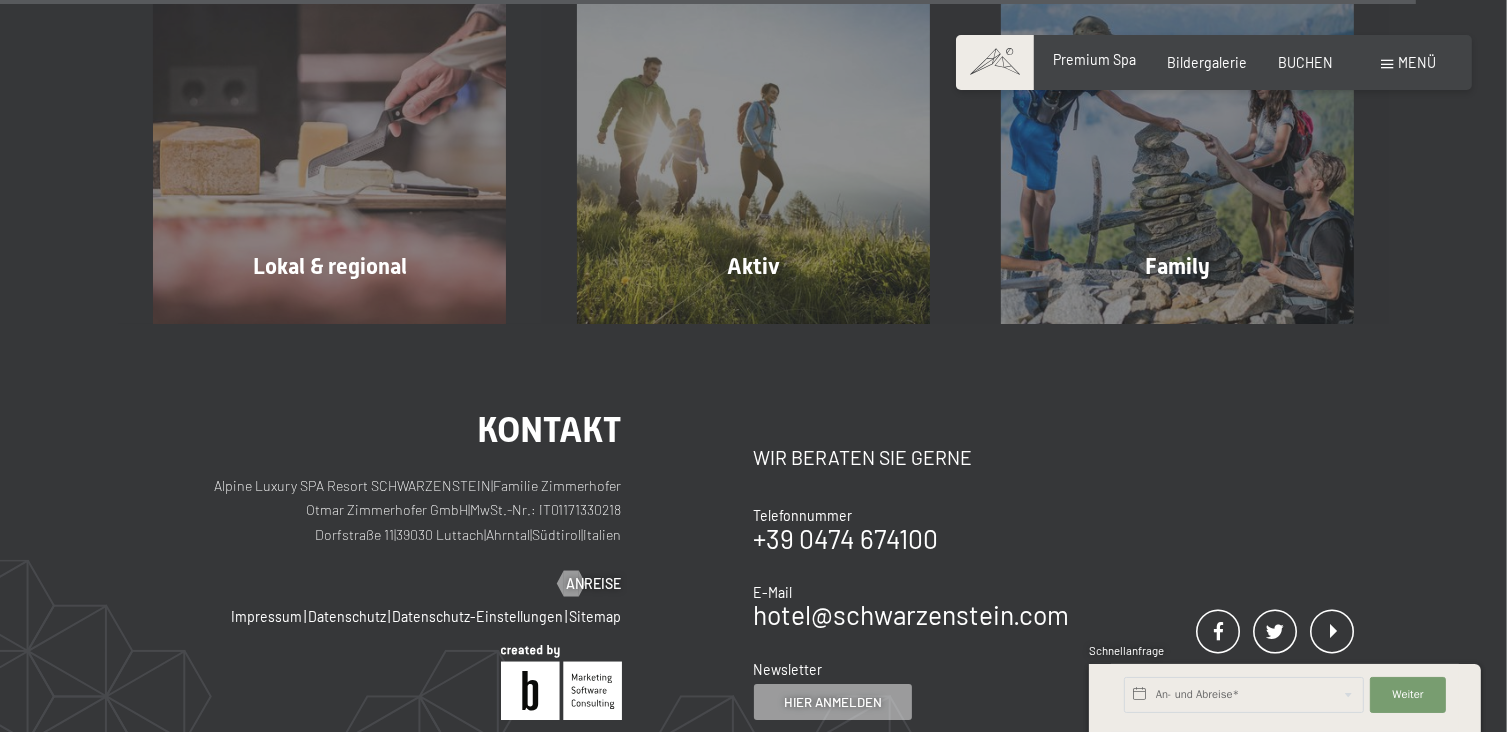 click on "Premium Spa" at bounding box center [1094, 59] 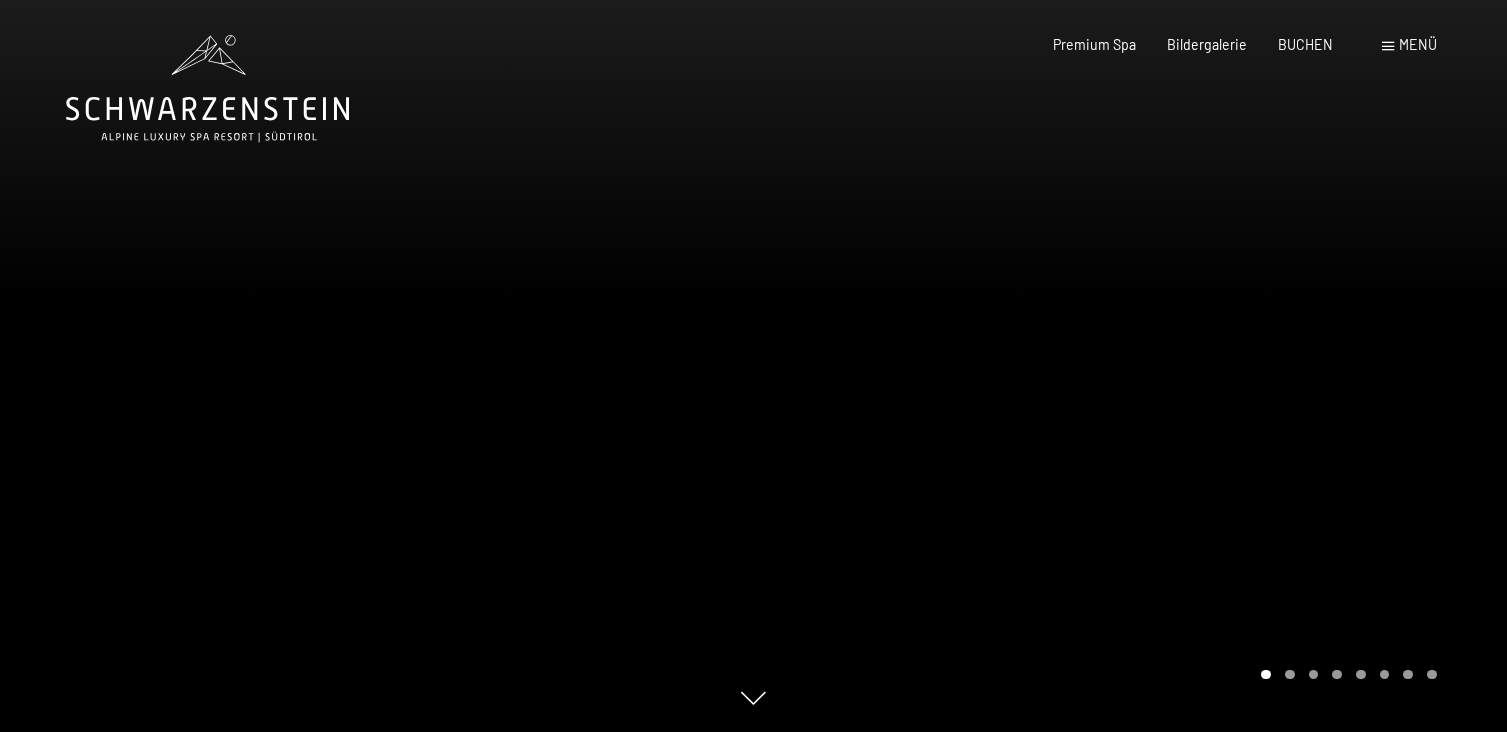 scroll, scrollTop: 0, scrollLeft: 0, axis: both 